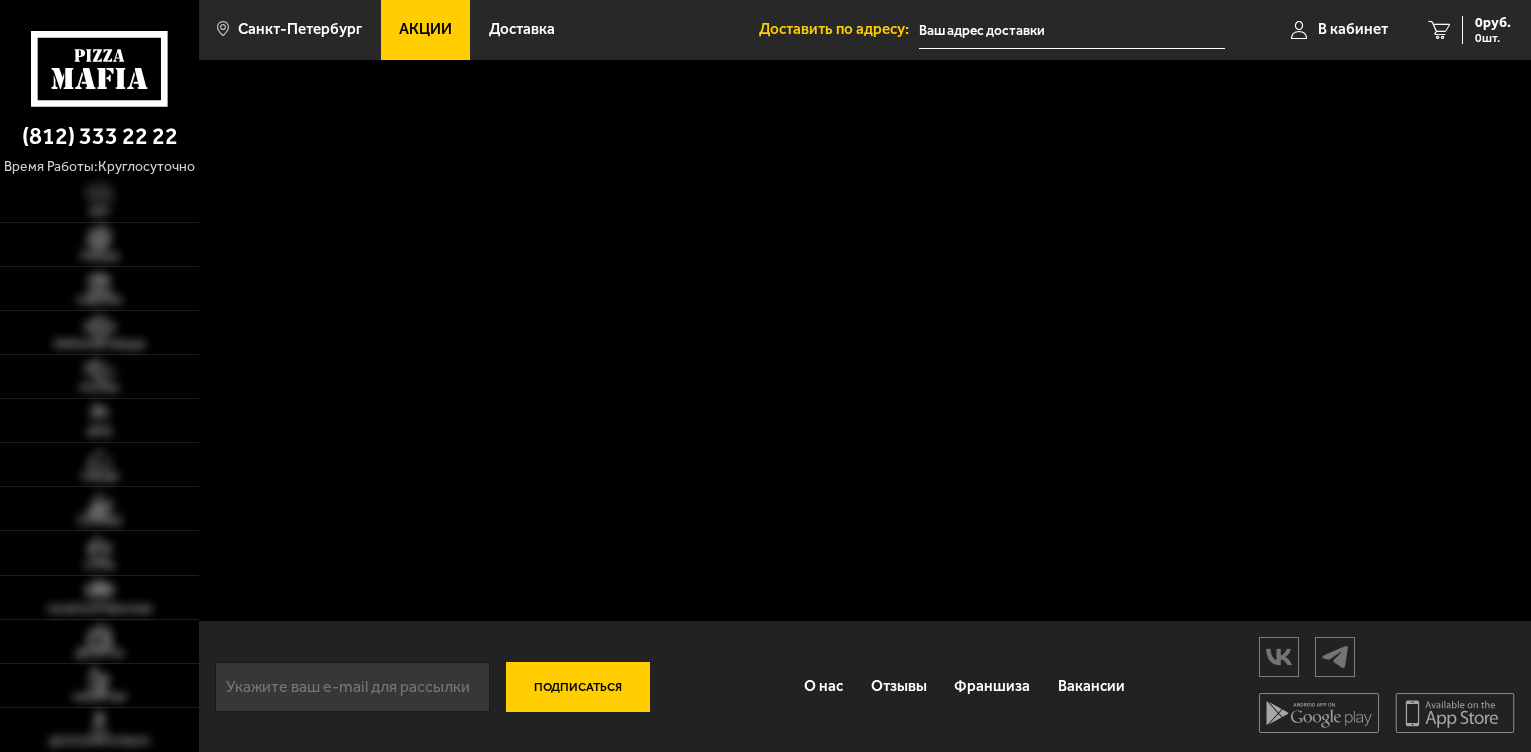 scroll, scrollTop: 0, scrollLeft: 0, axis: both 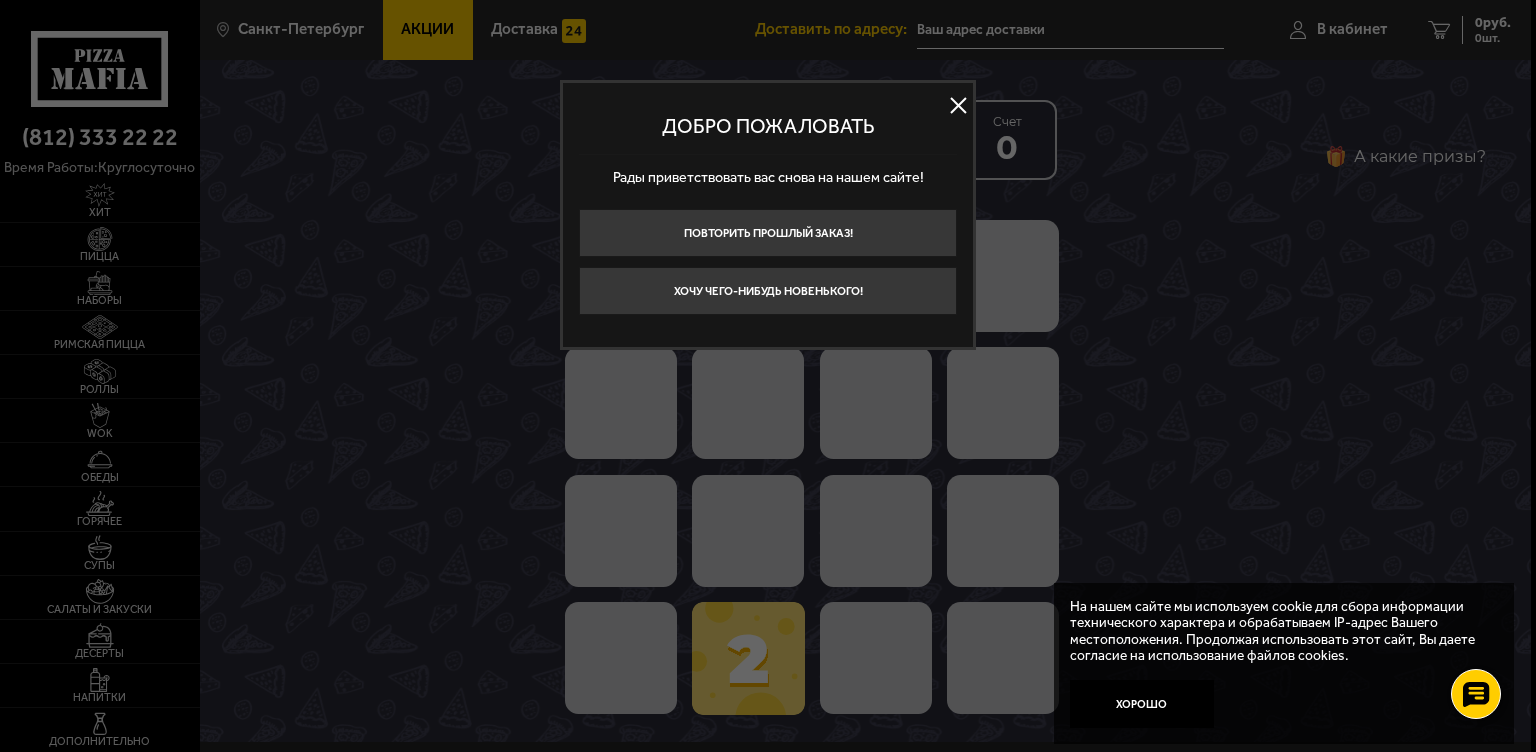 click at bounding box center [768, 376] 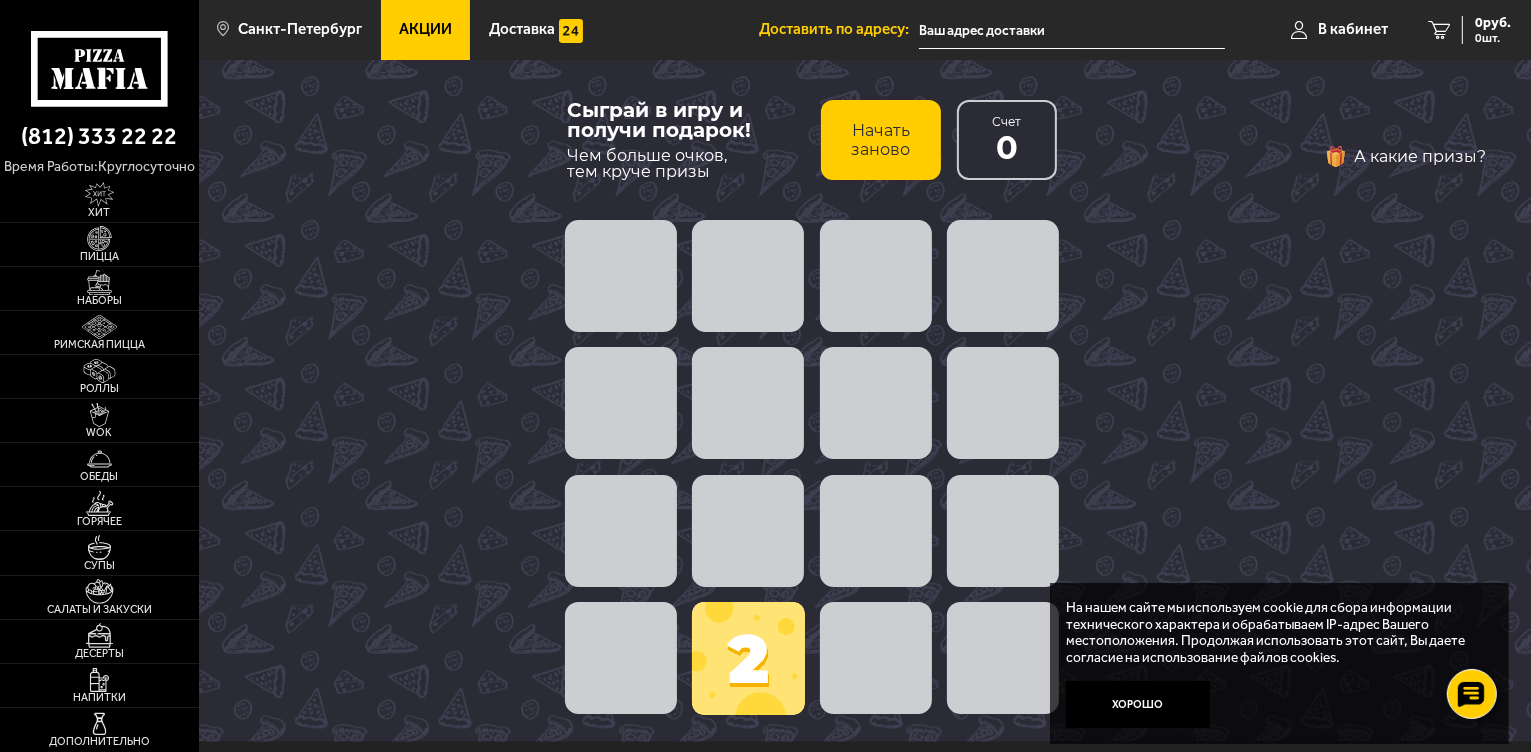 click at bounding box center [748, 658] 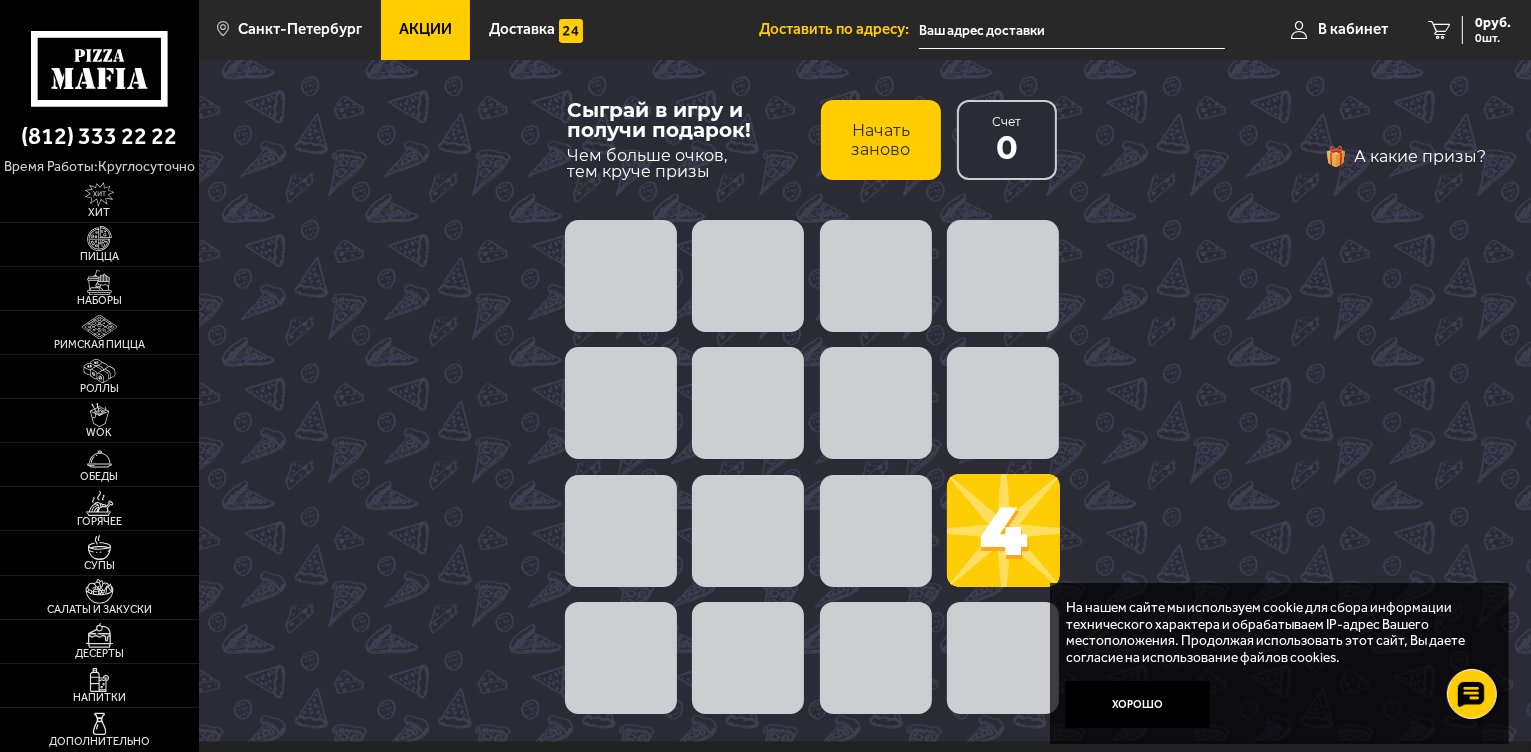 click at bounding box center [1003, 530] 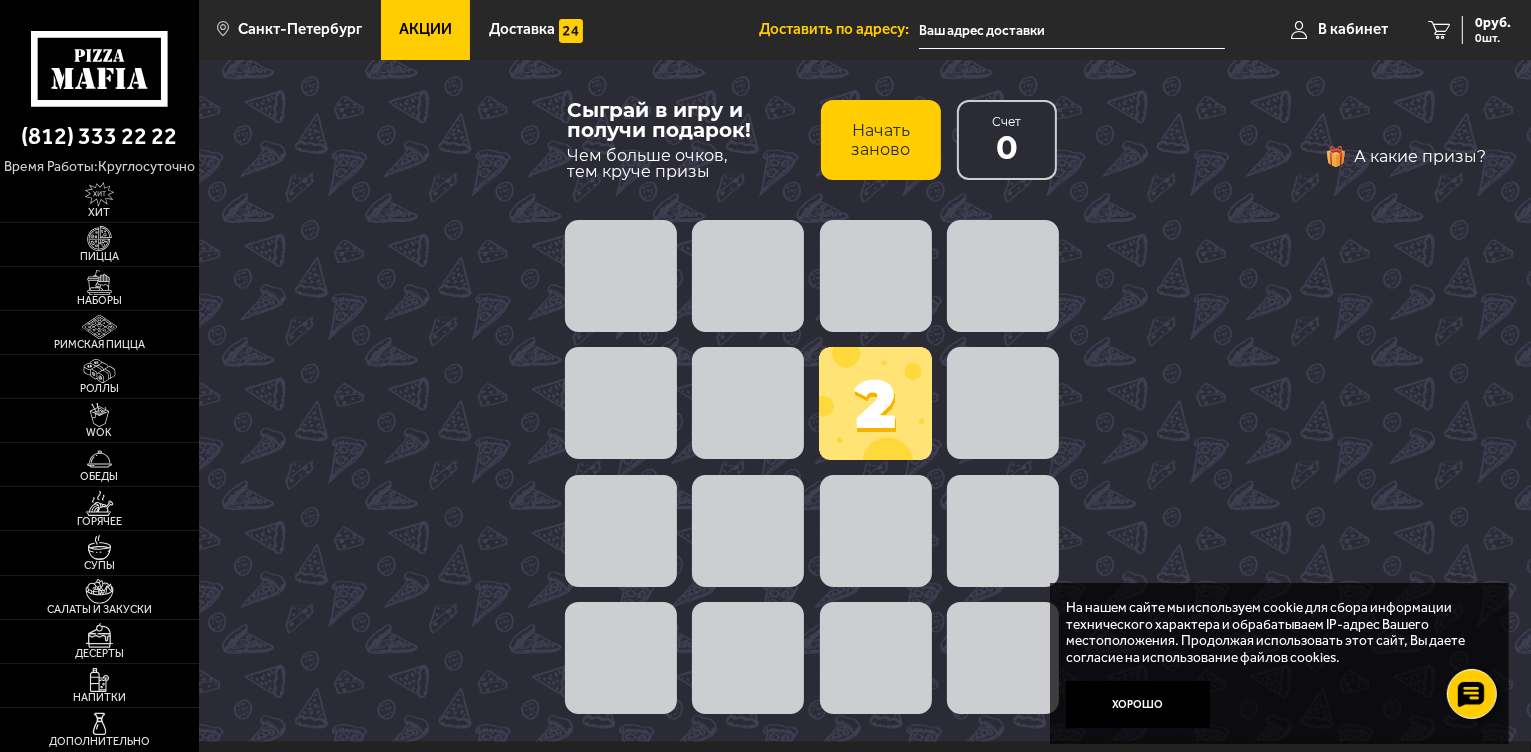click at bounding box center [875, 403] 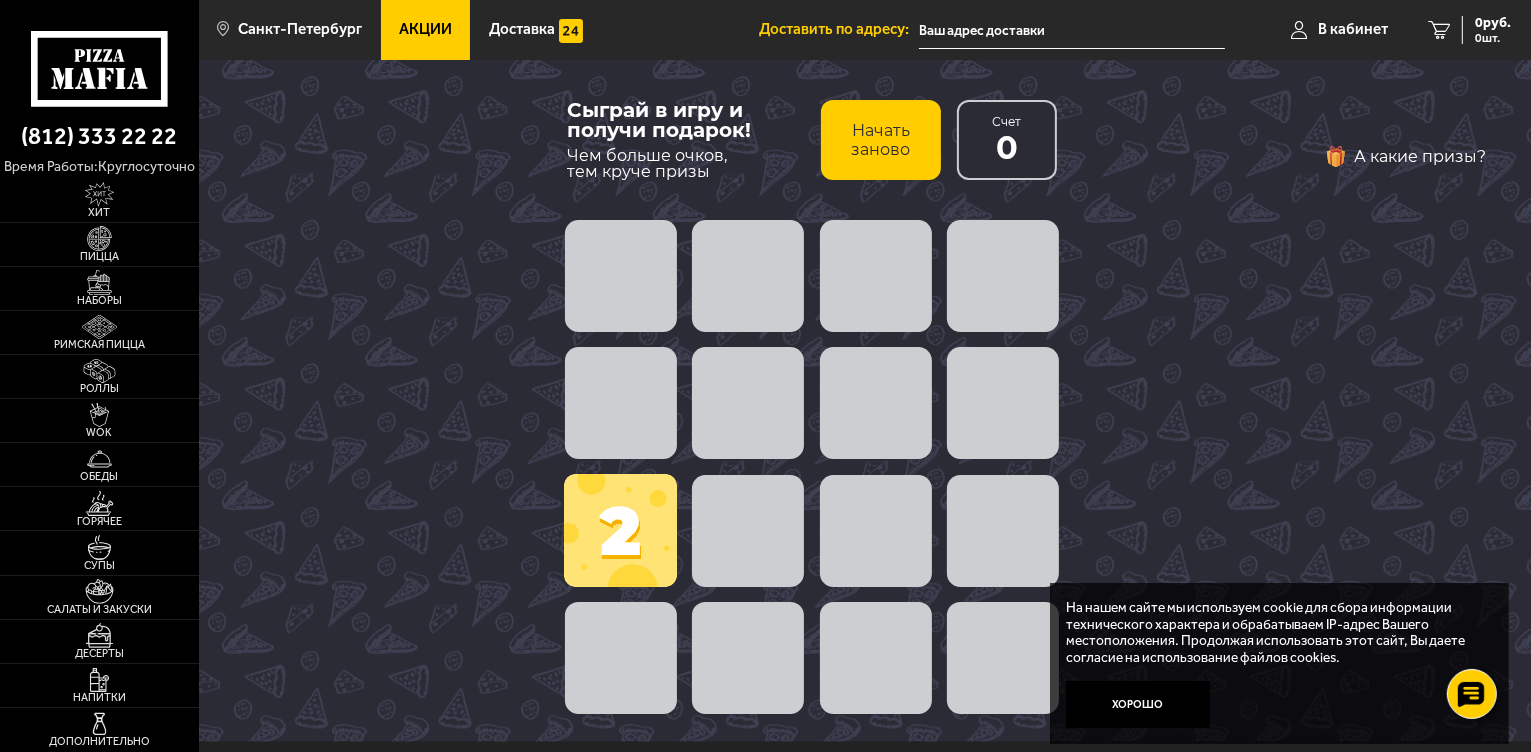 click on "Начать заново" at bounding box center (881, 140) 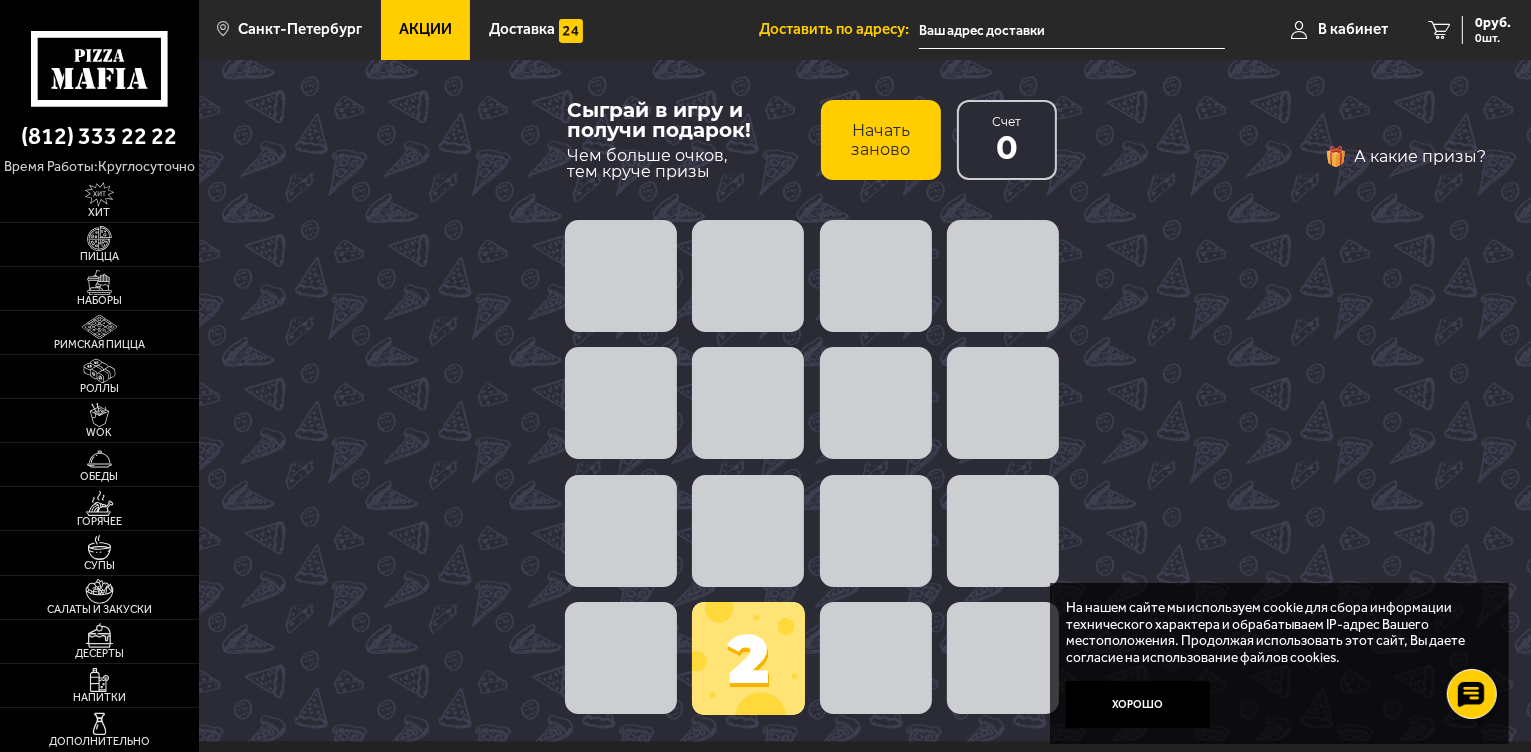 click on "Начать заново" at bounding box center [881, 140] 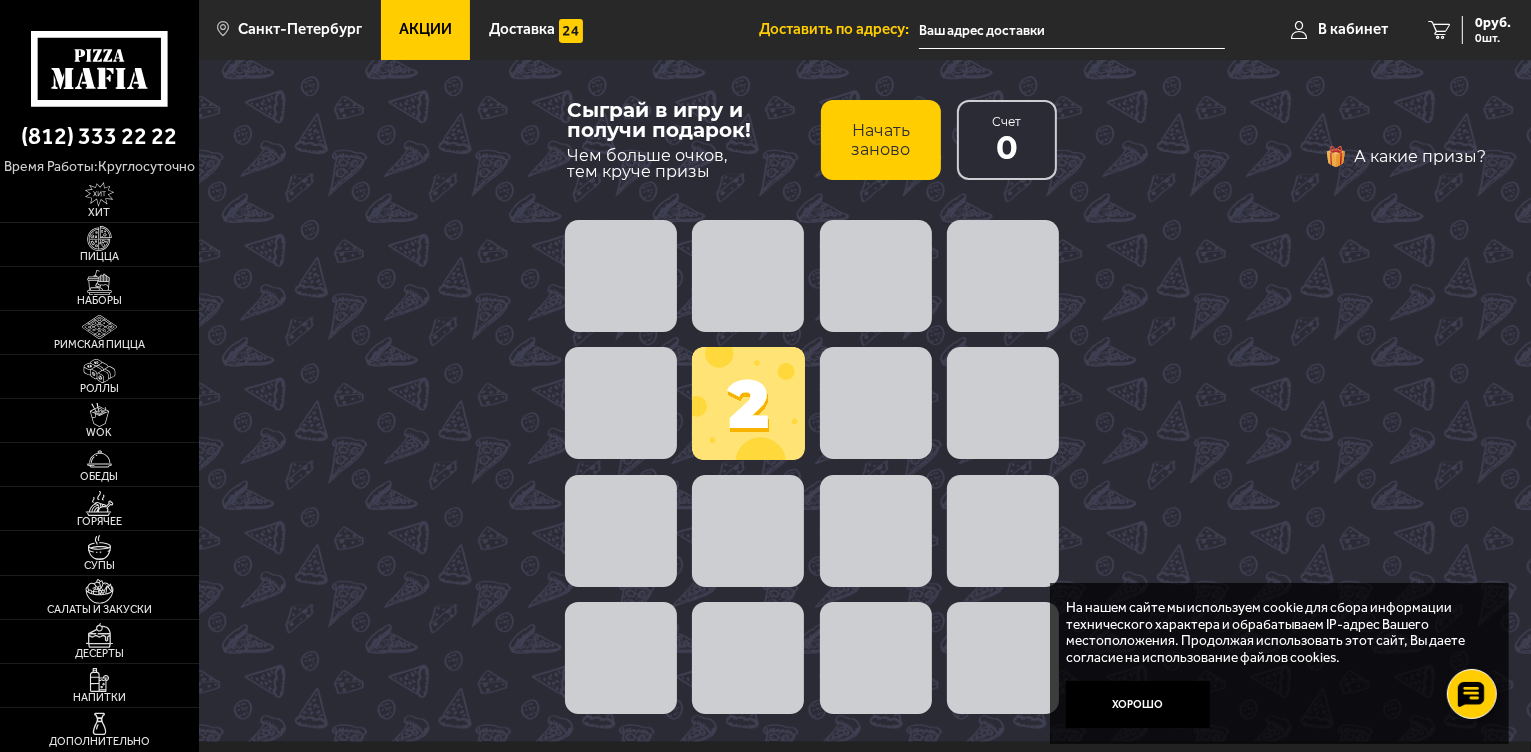 click on "Начать заново" at bounding box center [881, 140] 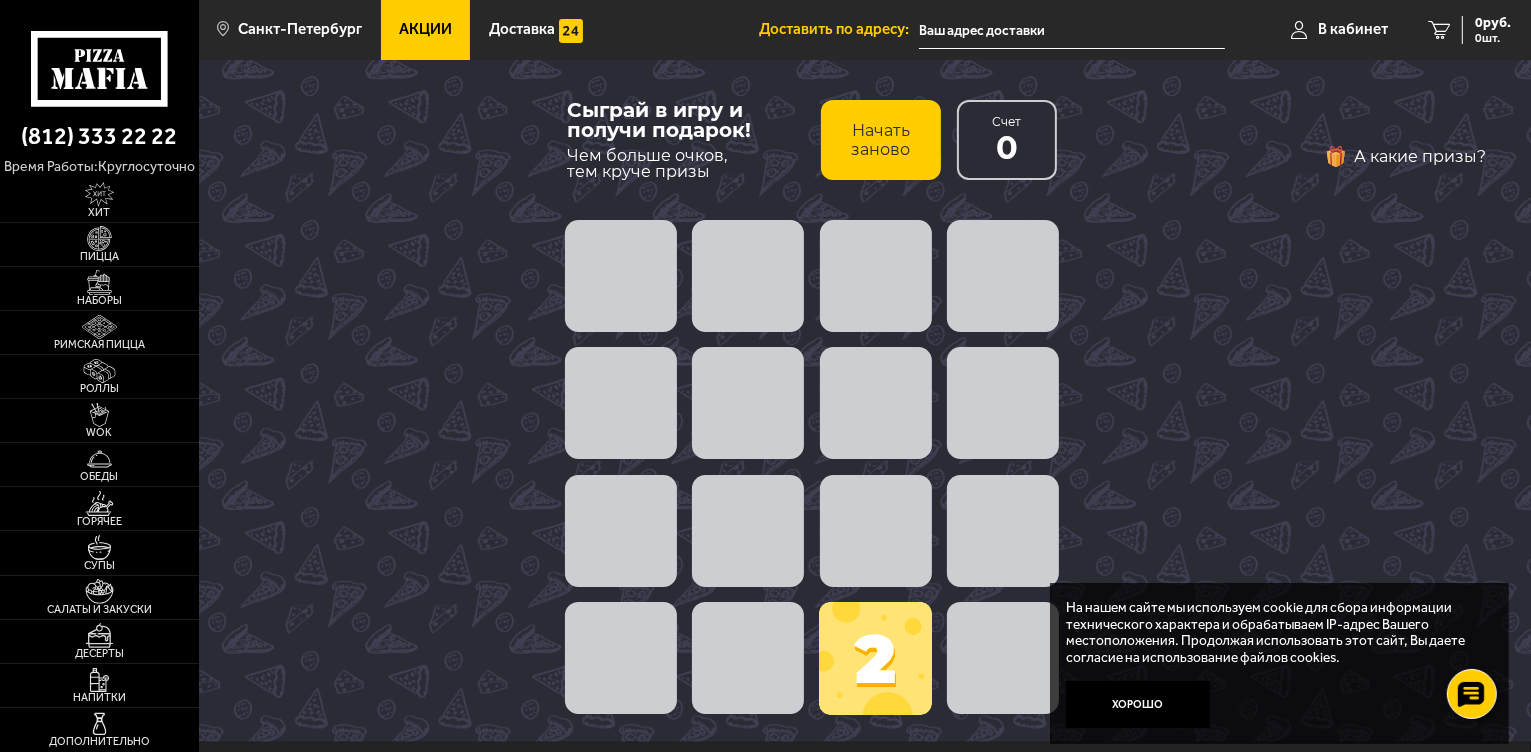 click on "Начать заново" at bounding box center [881, 140] 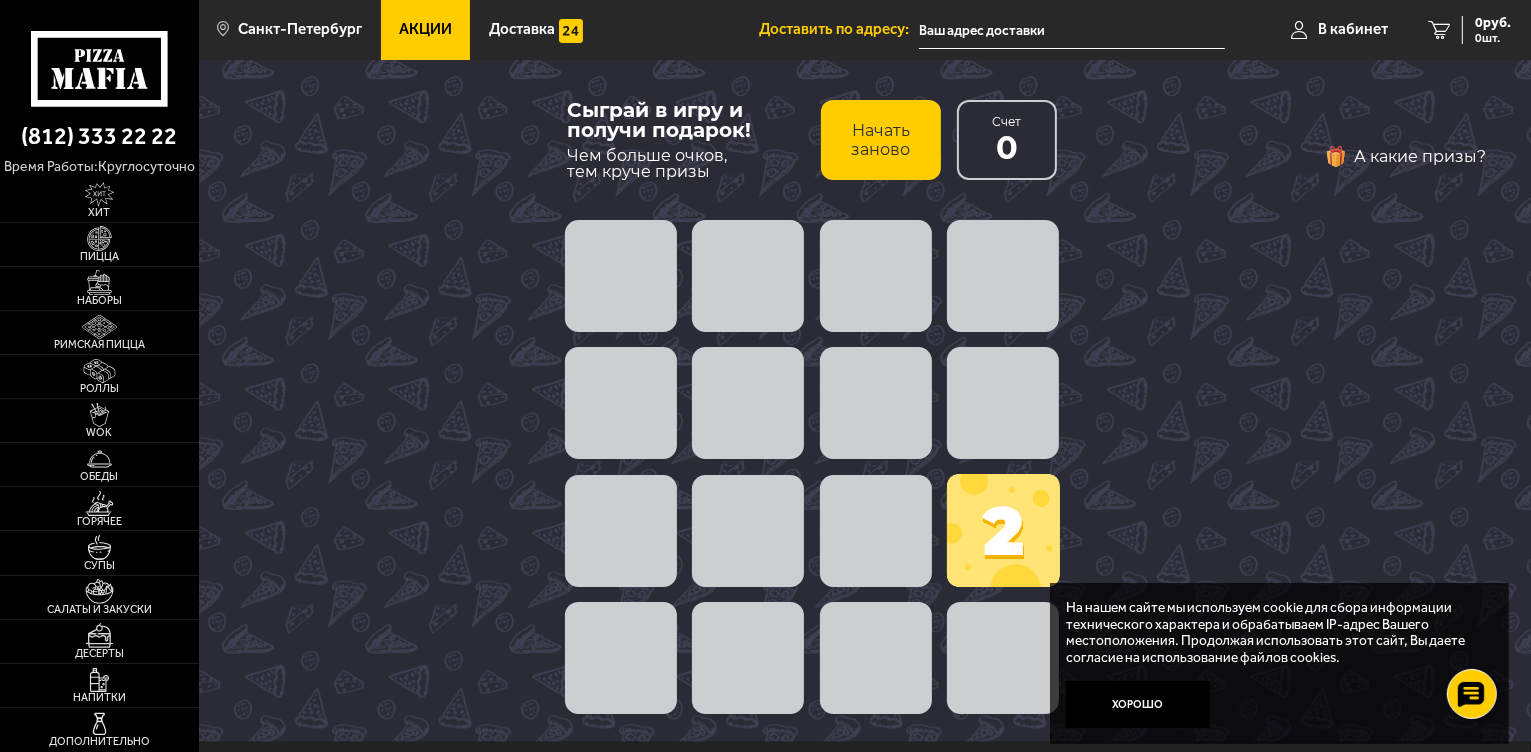 click on "Начать заново" at bounding box center [881, 140] 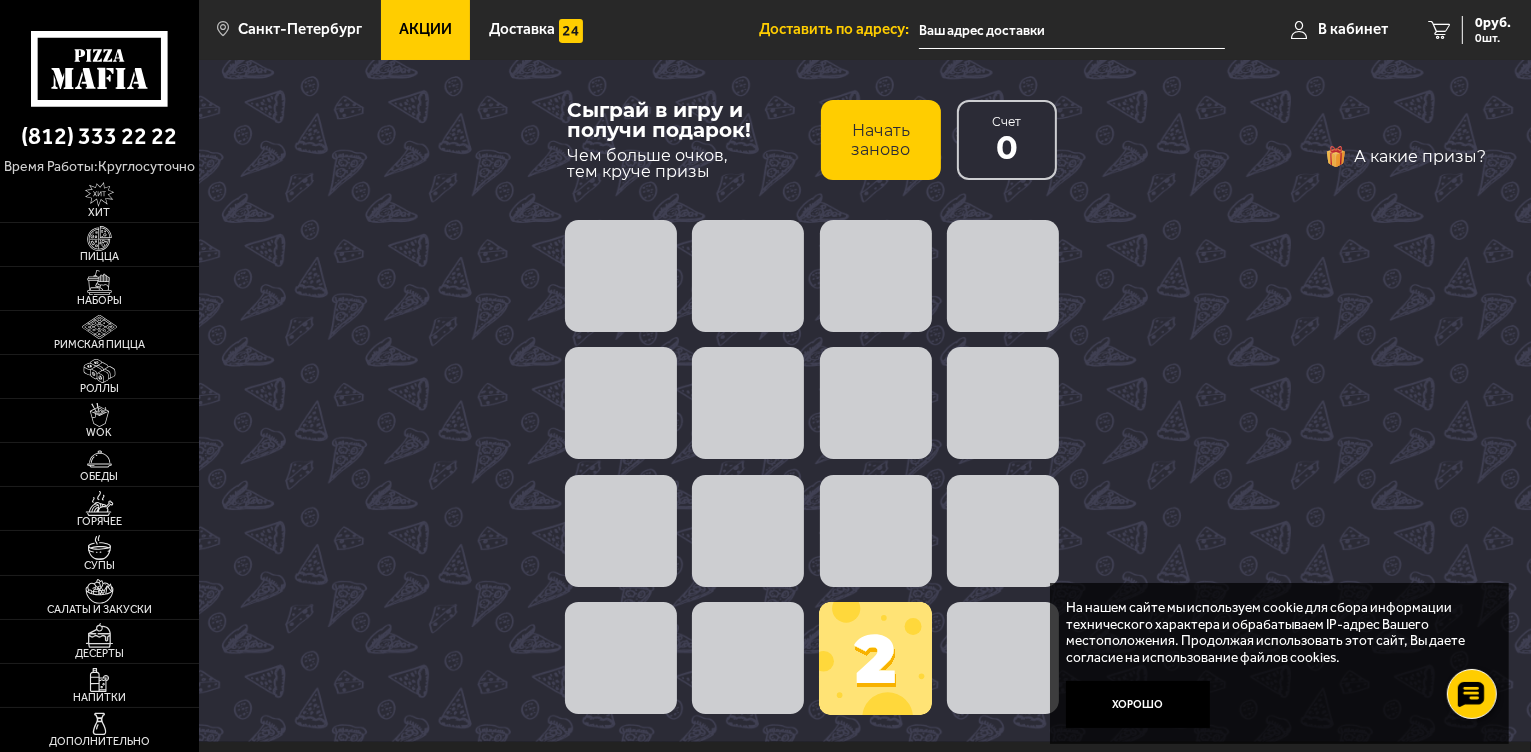 click on "Начать заново" at bounding box center (881, 140) 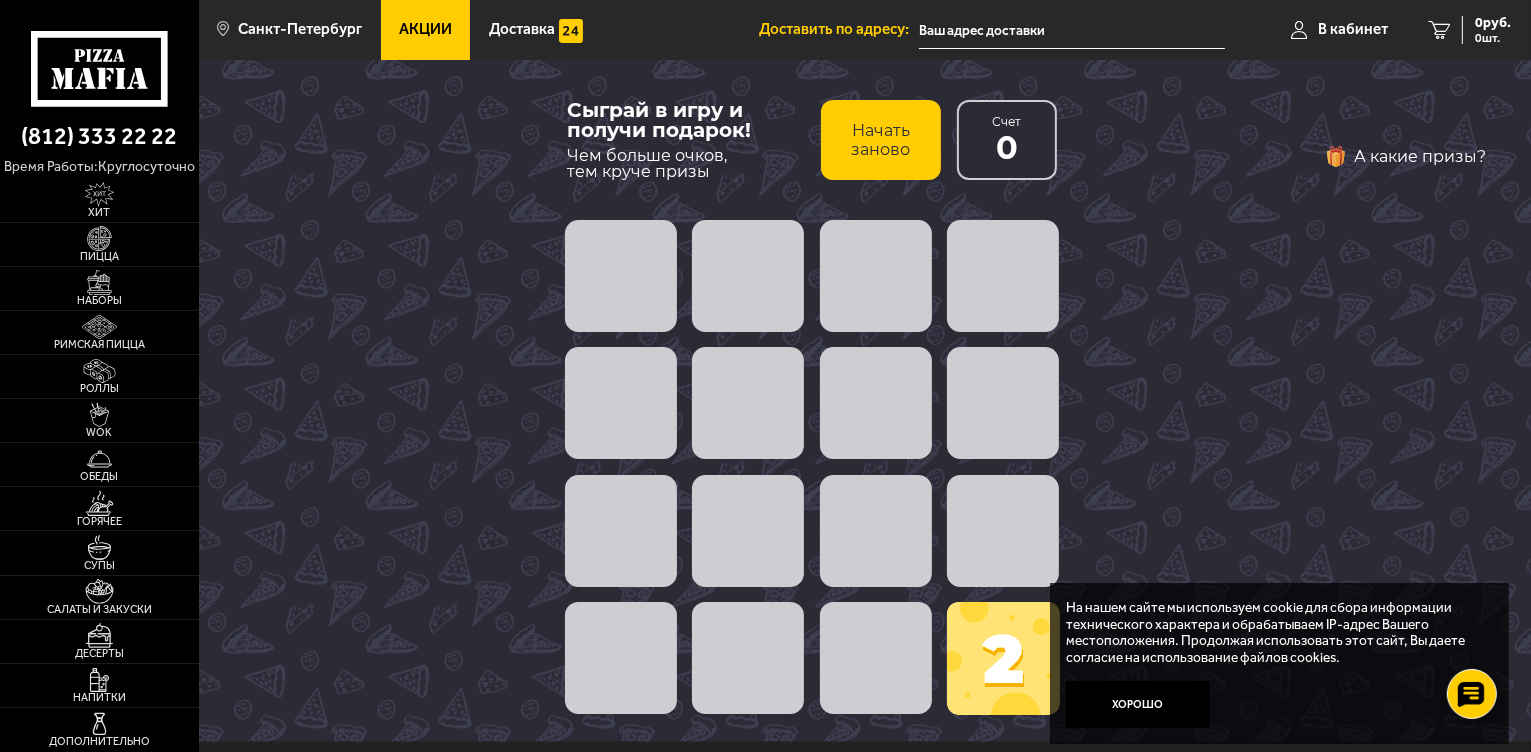 click on "Начать заново" at bounding box center [881, 140] 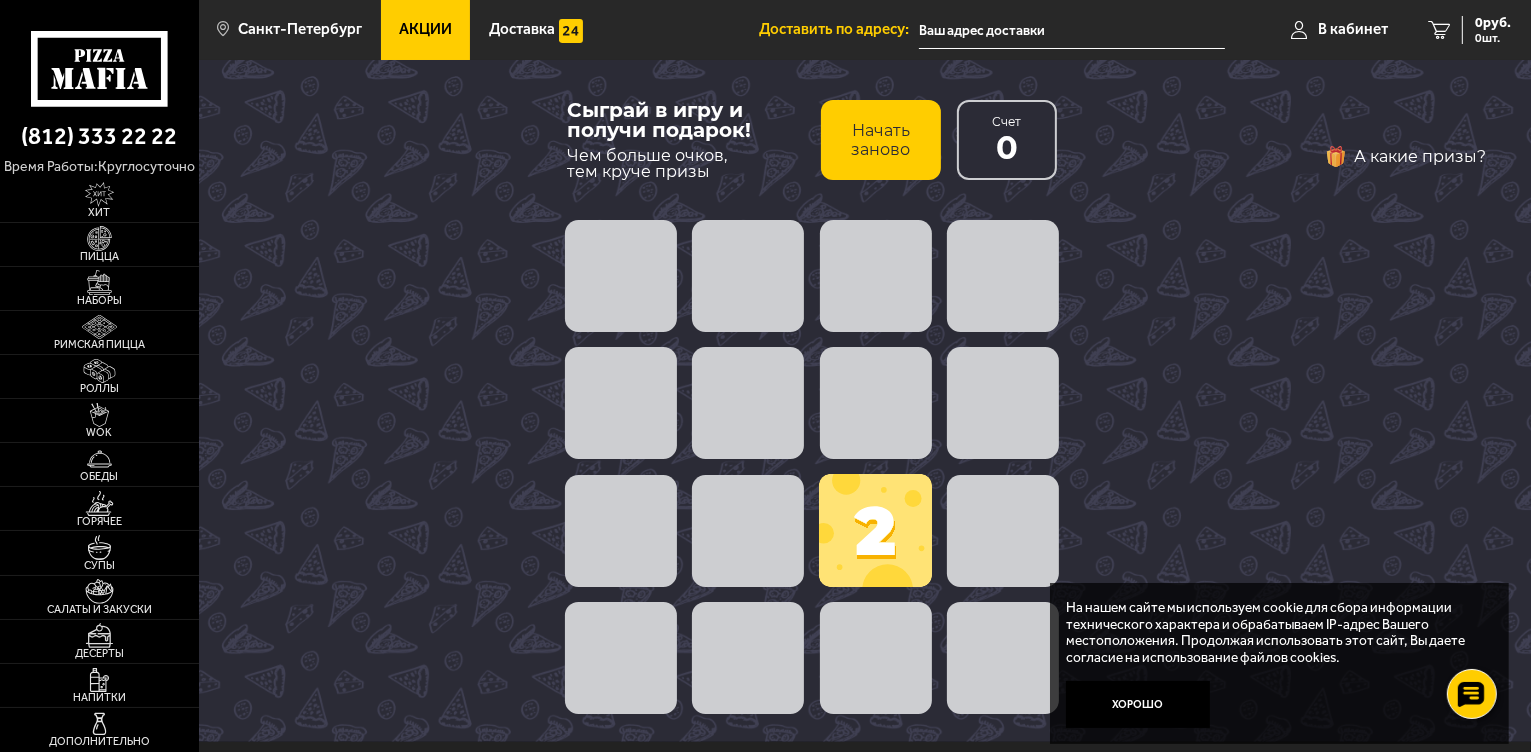 click on "Начать заново" at bounding box center [881, 140] 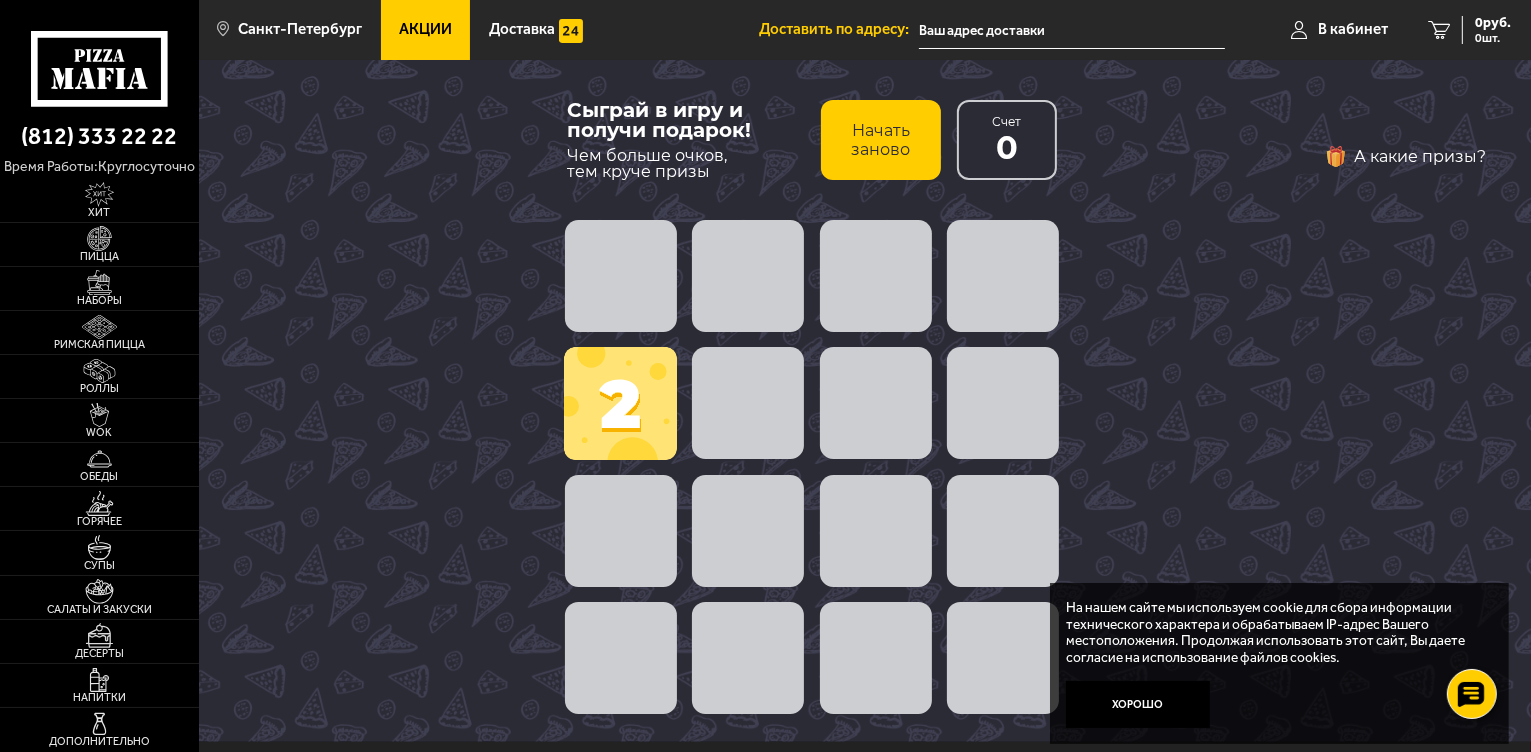 click on "Начать заново" at bounding box center [881, 140] 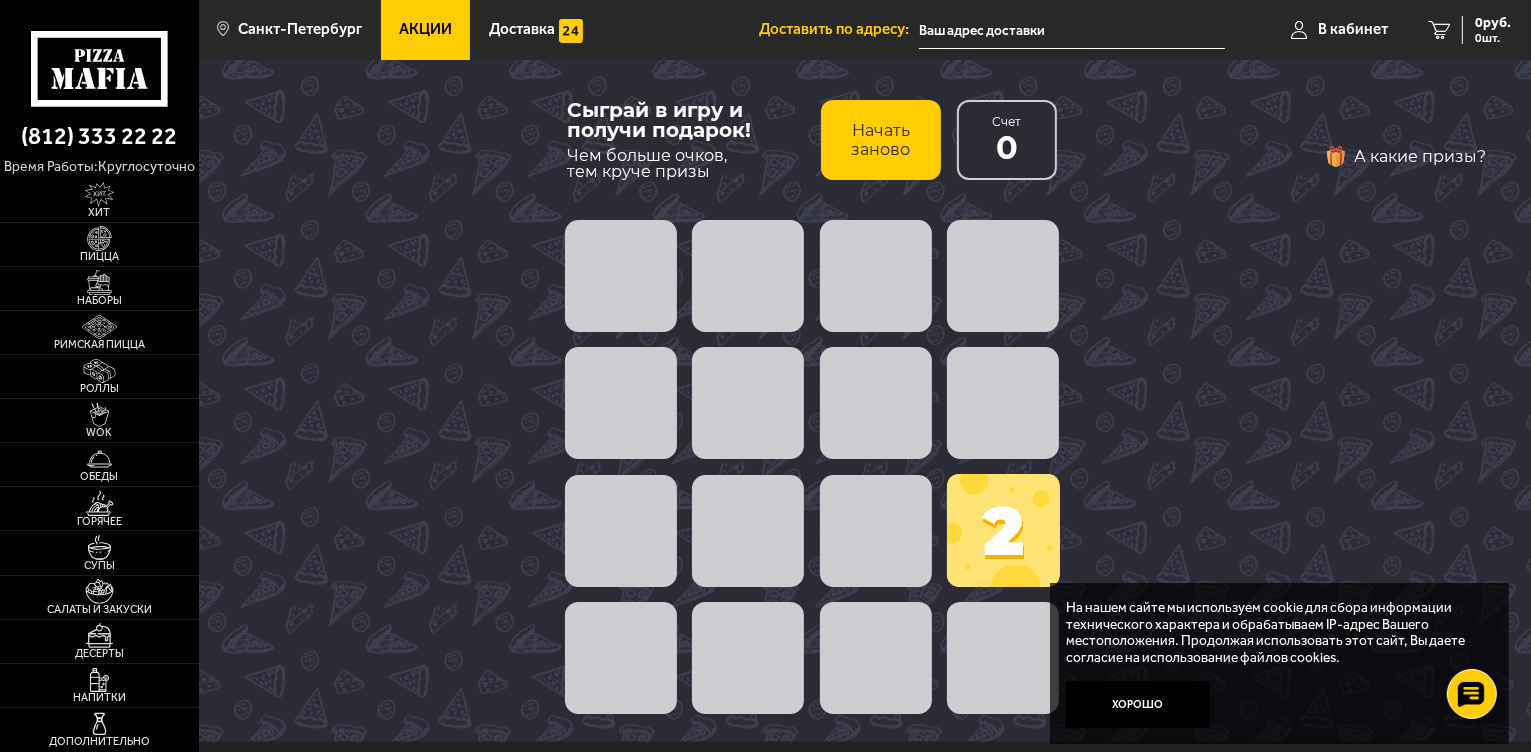 click on "Начать заново" at bounding box center (881, 140) 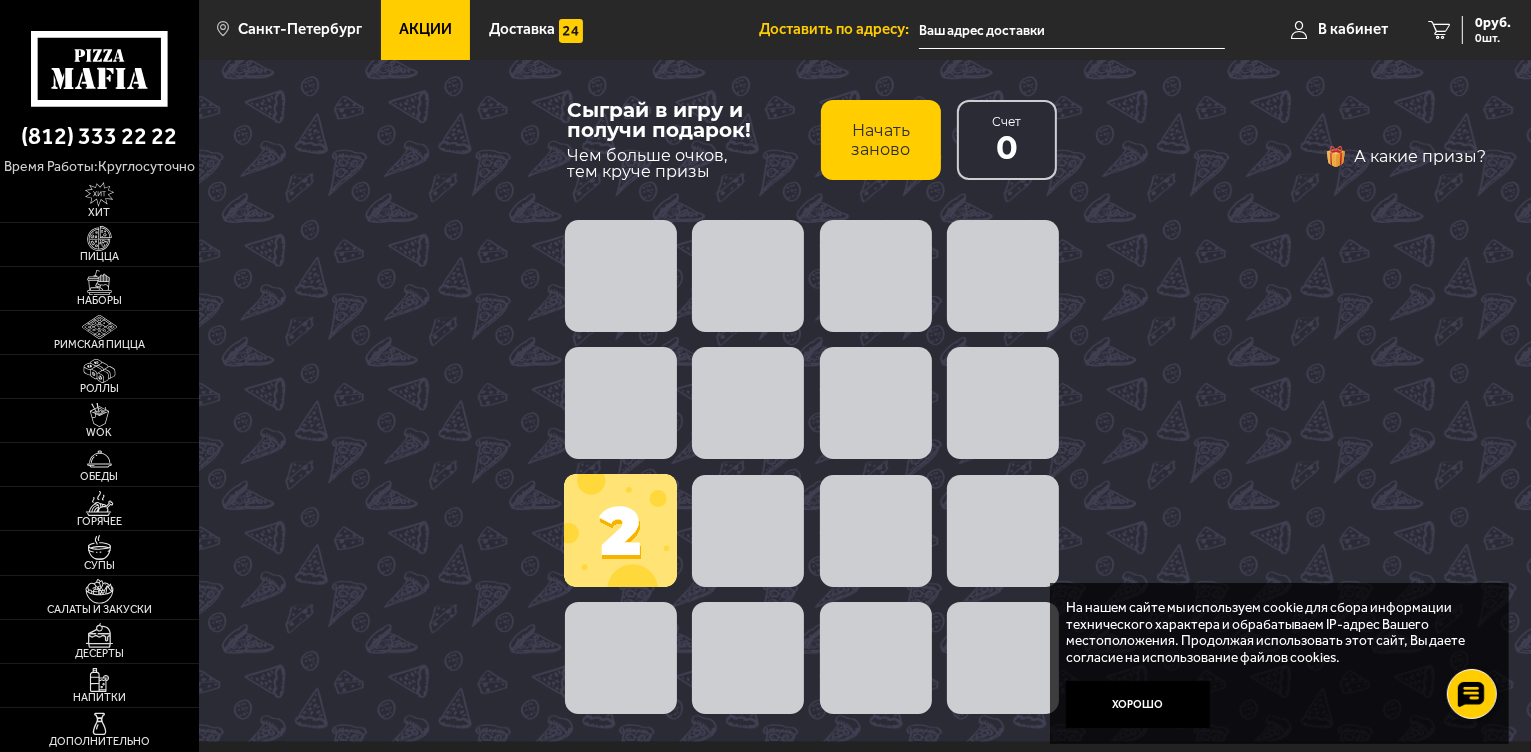 click on "Начать заново" at bounding box center [881, 140] 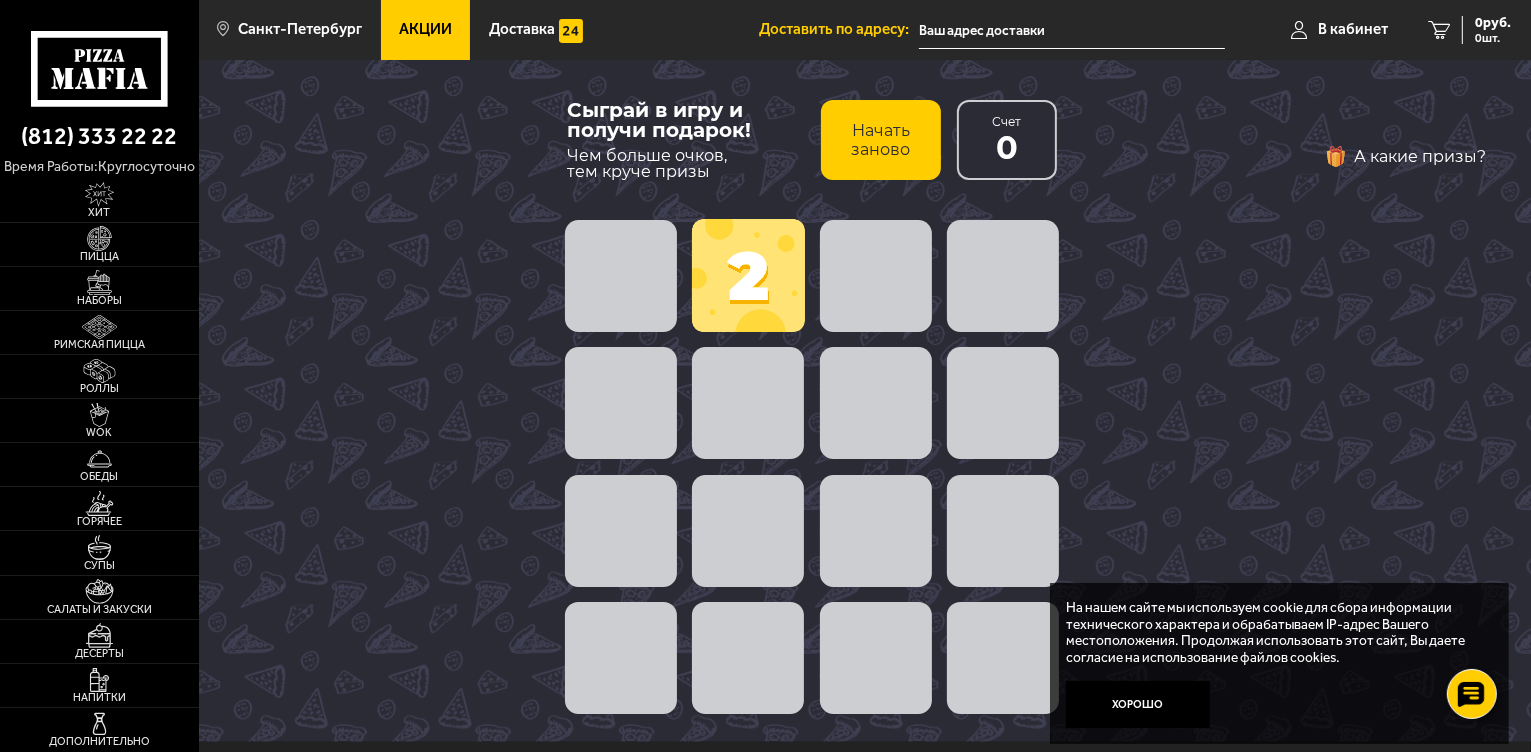 click on "Начать заново" at bounding box center [881, 140] 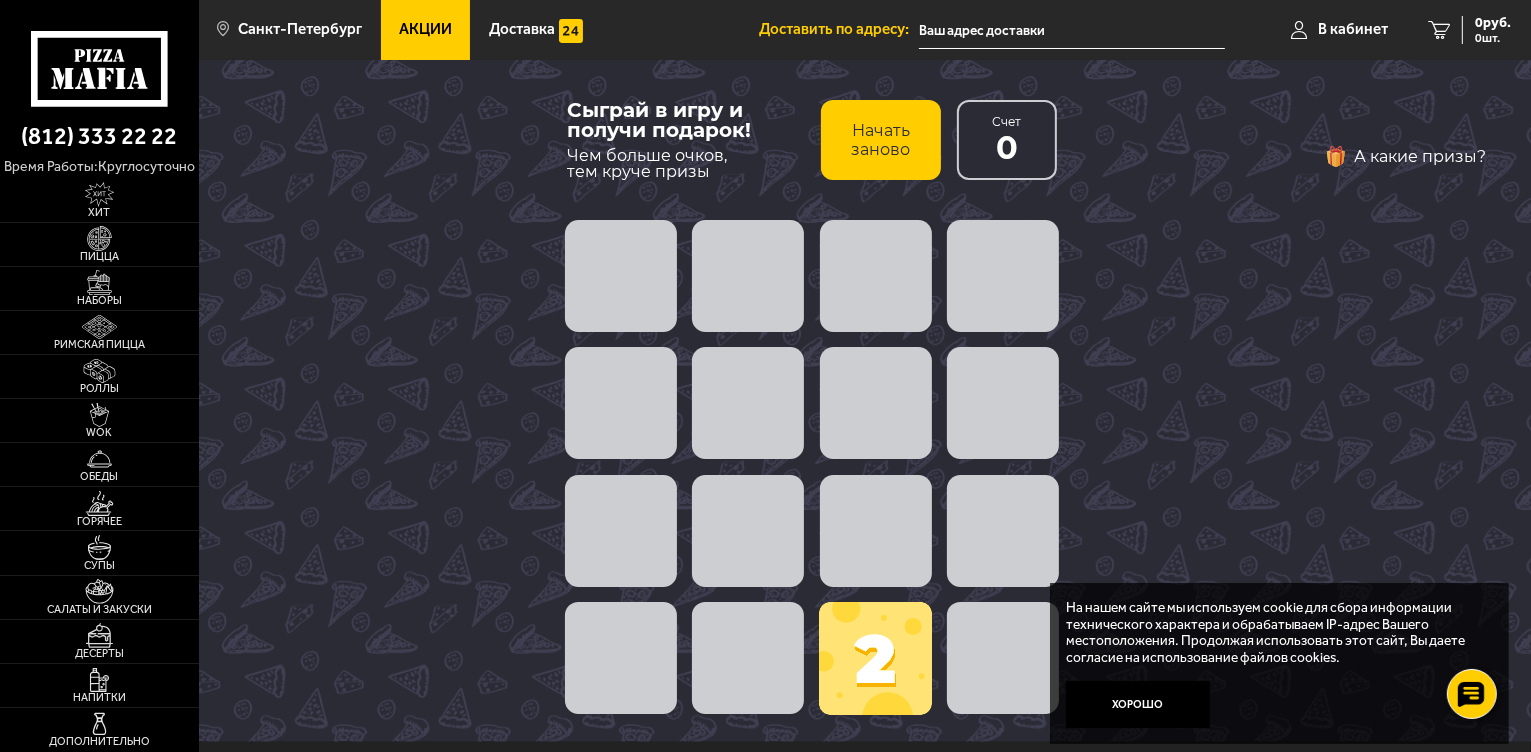 click on "Начать заново" at bounding box center [881, 140] 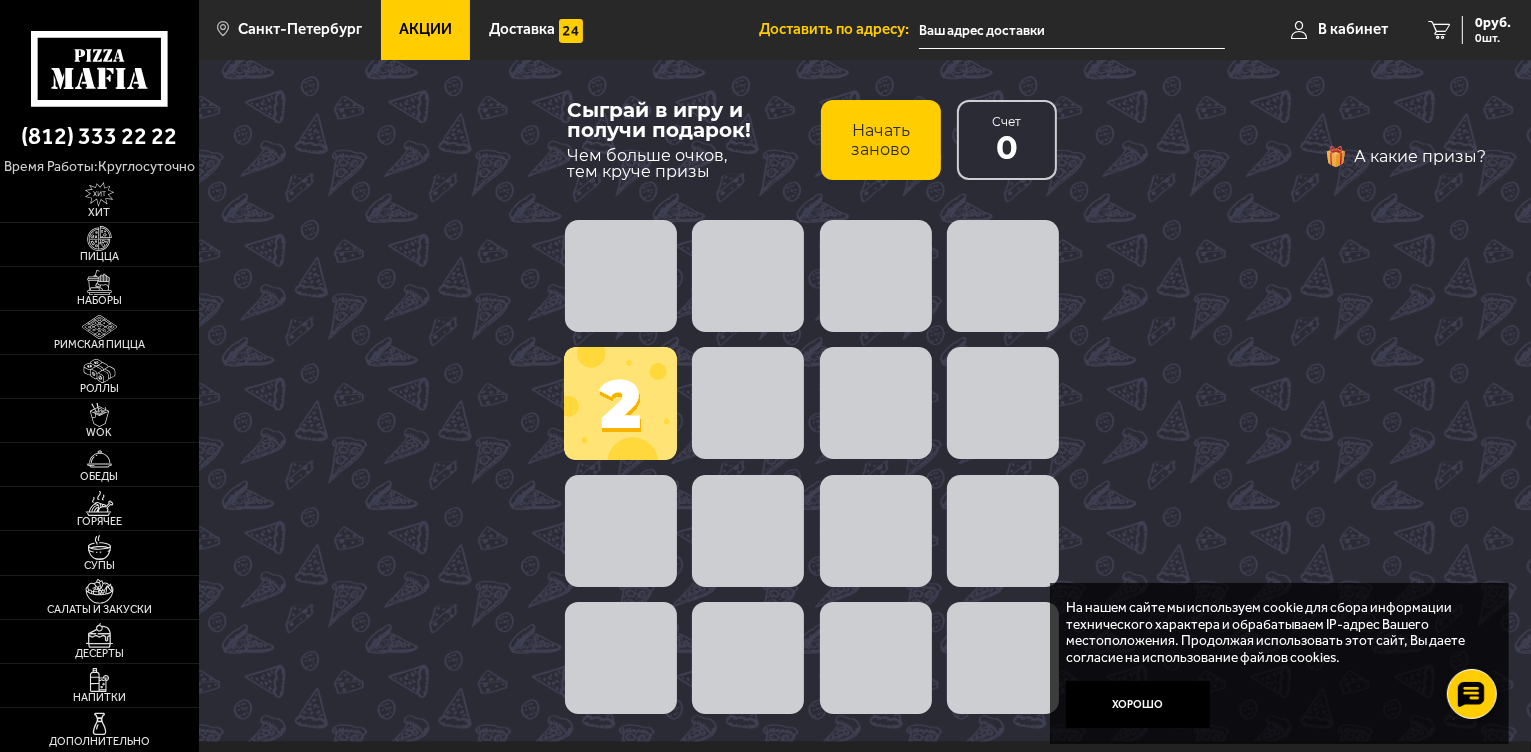 click on "Начать заново" at bounding box center (881, 140) 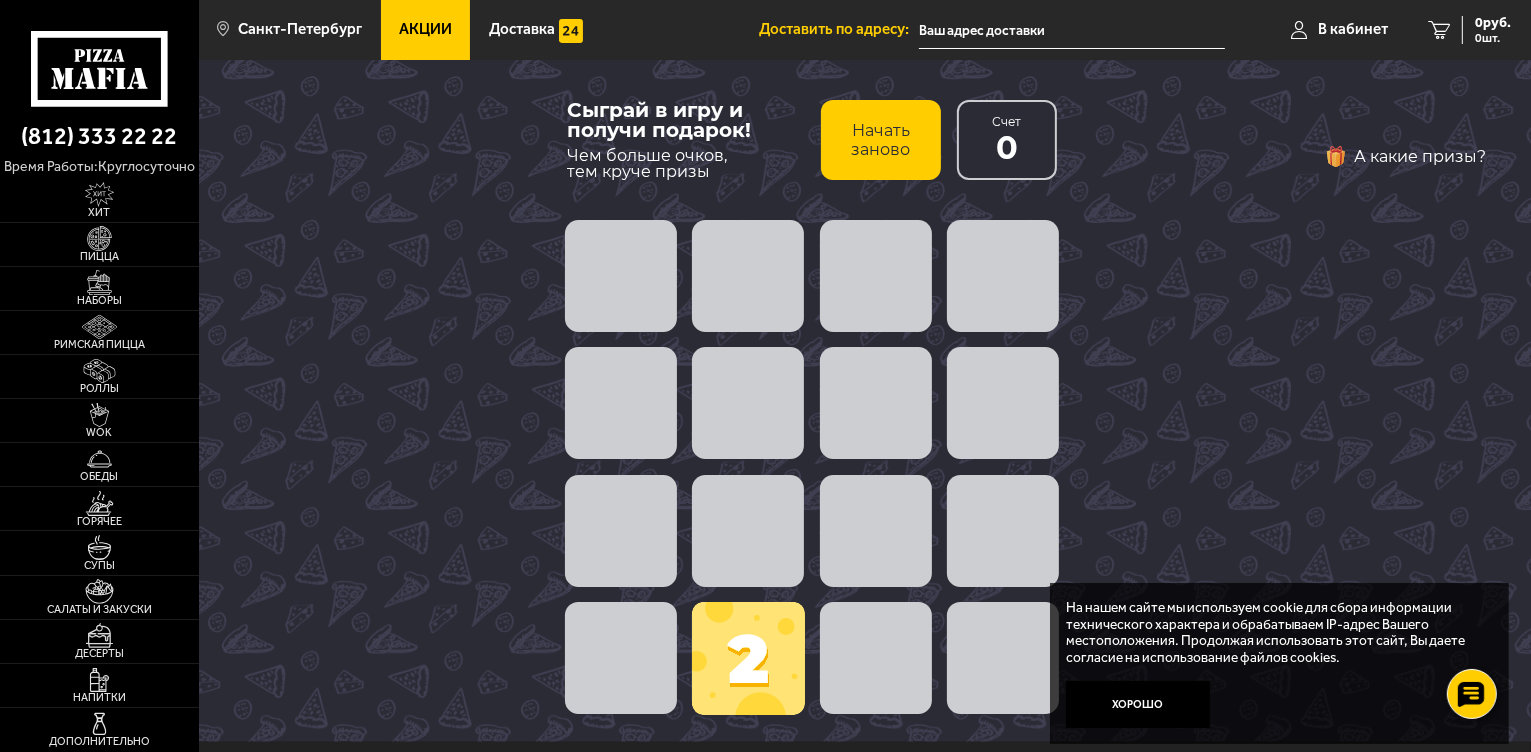 click on "Начать заново" at bounding box center [881, 140] 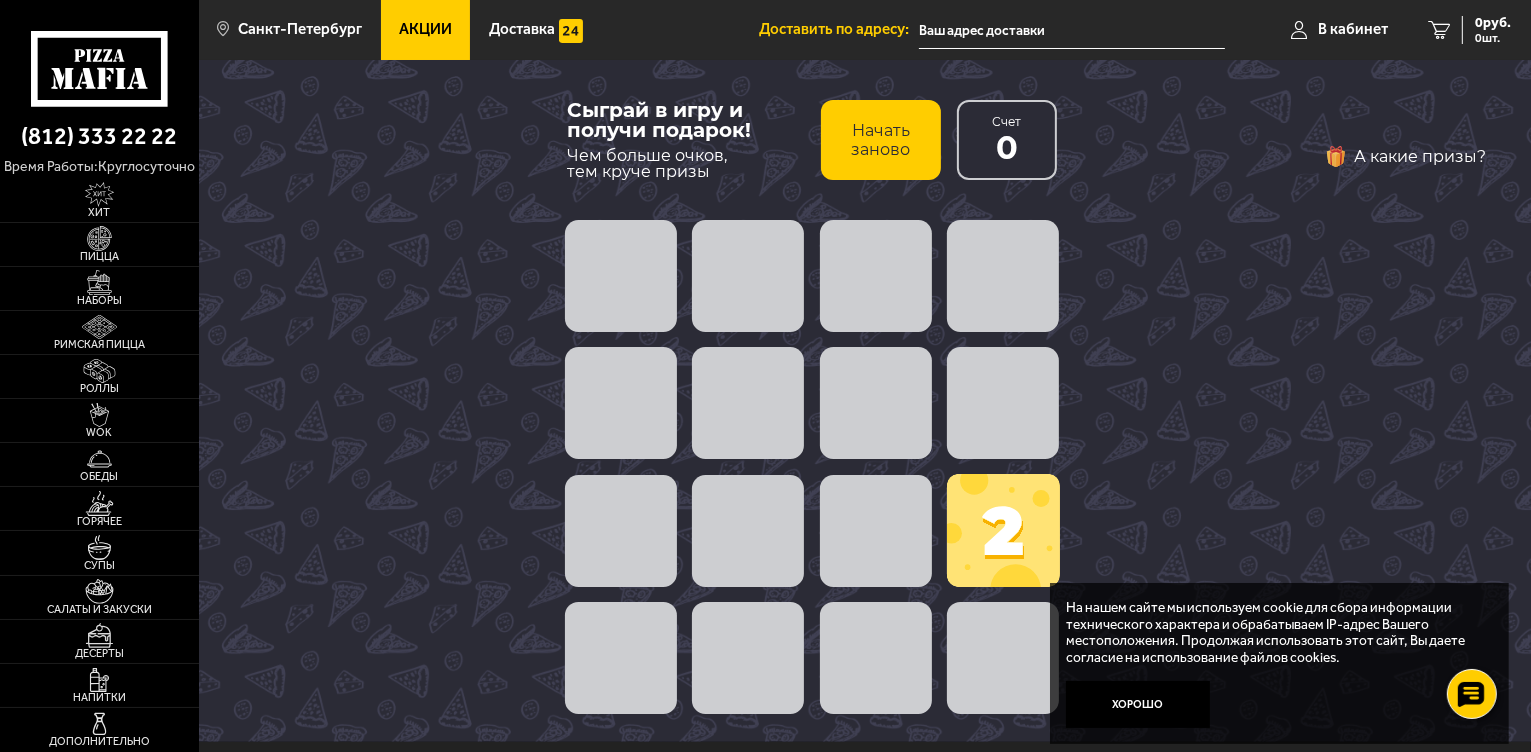 click on "Начать заново" at bounding box center (881, 140) 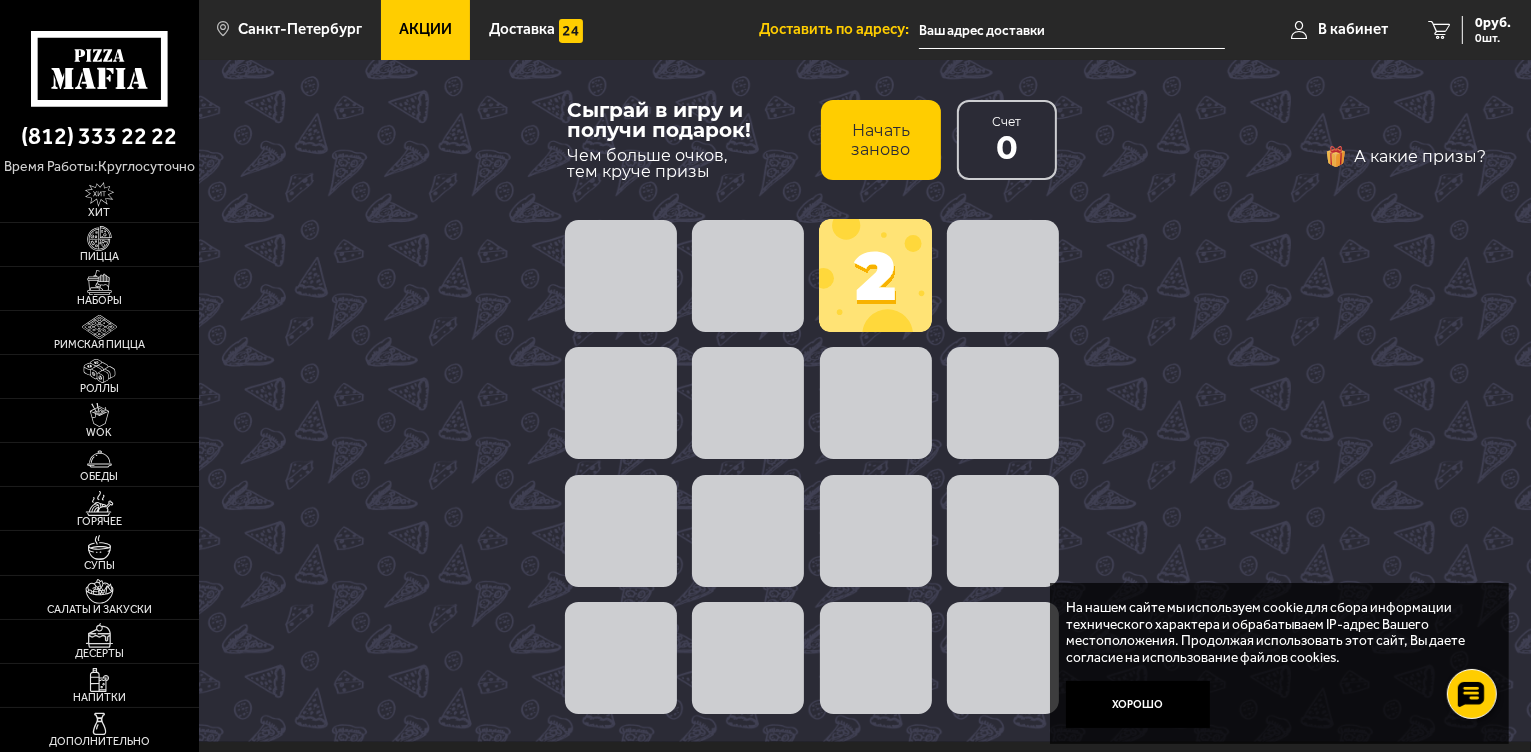 click on "Начать заново" at bounding box center [881, 140] 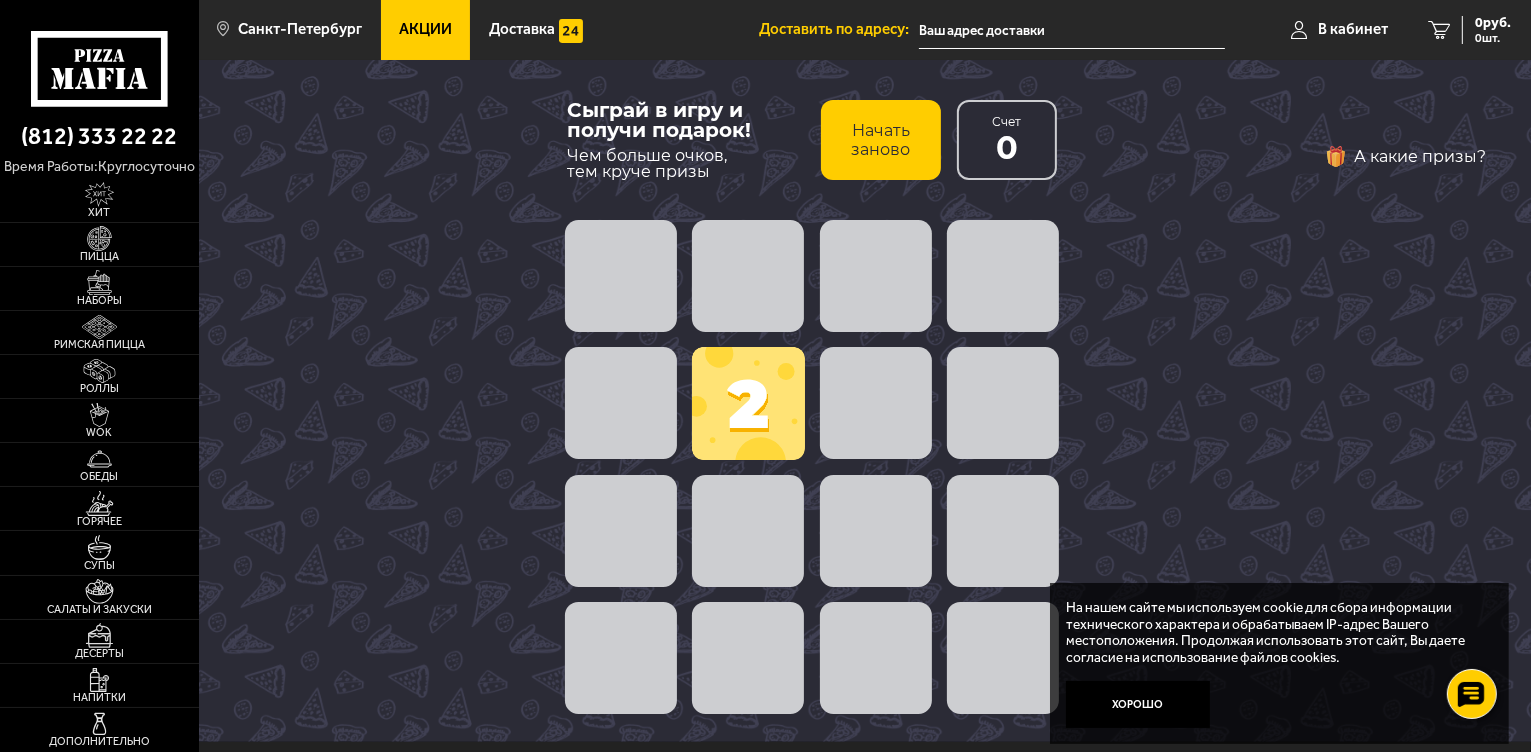 click on "Начать заново" at bounding box center [881, 140] 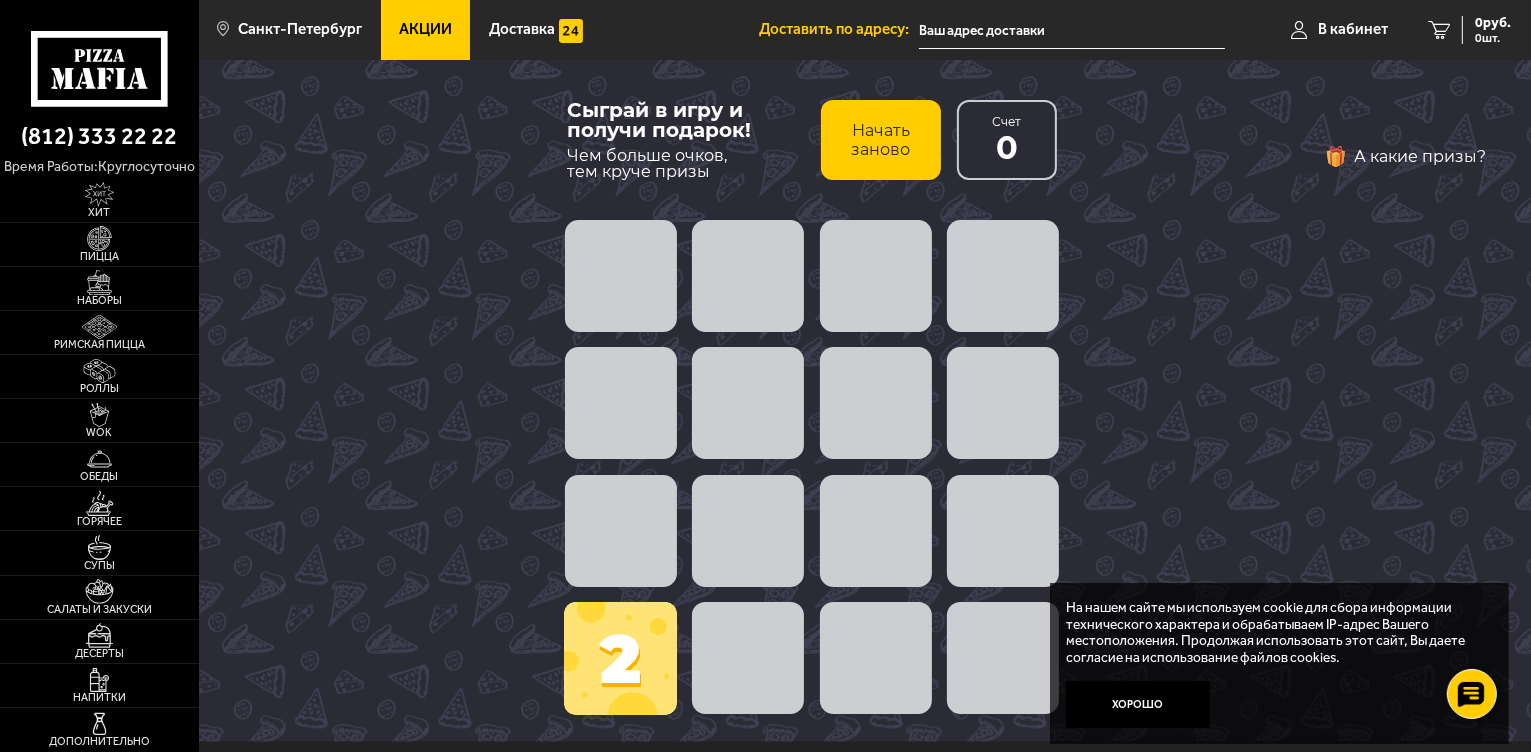 click on "Начать заново" at bounding box center [881, 140] 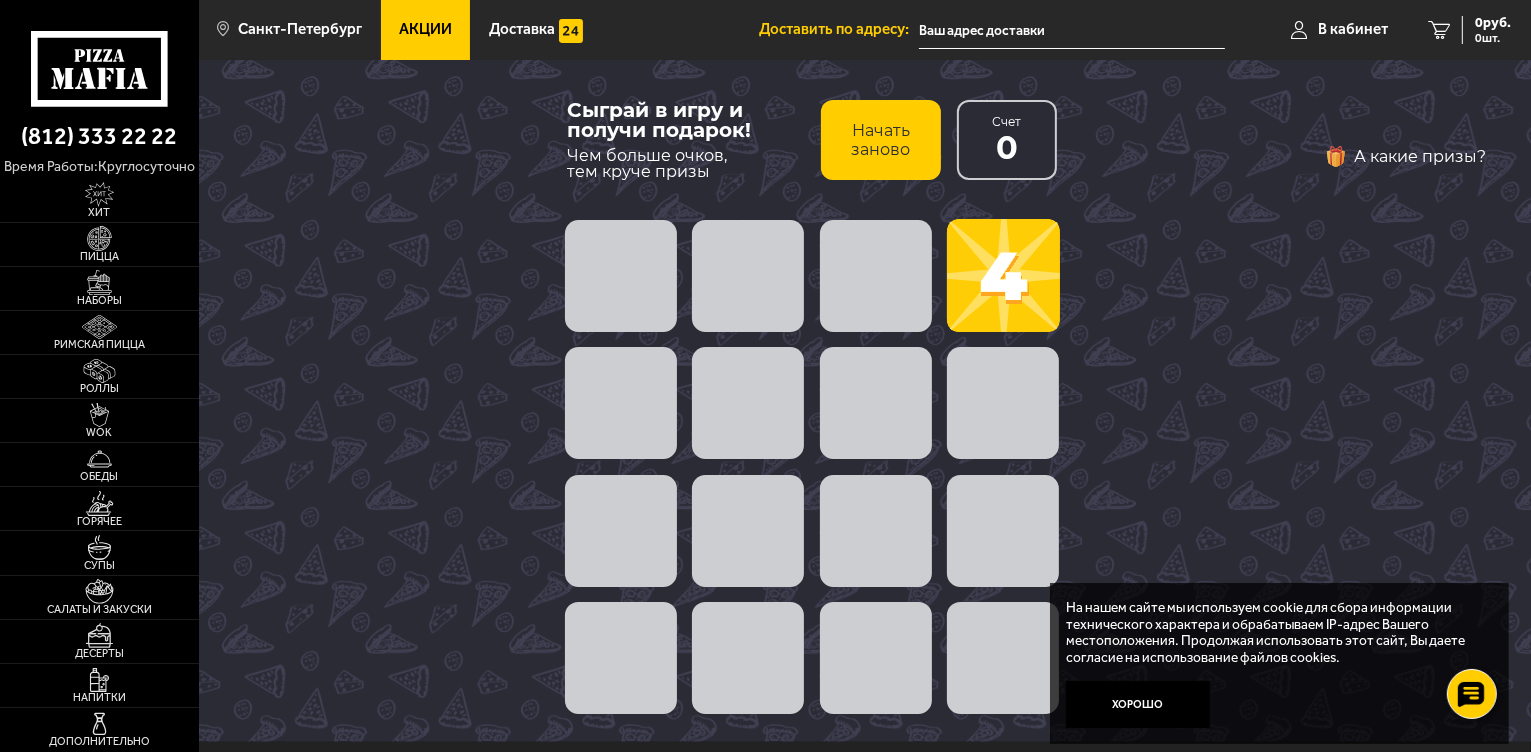 click on "Начать заново" at bounding box center [881, 140] 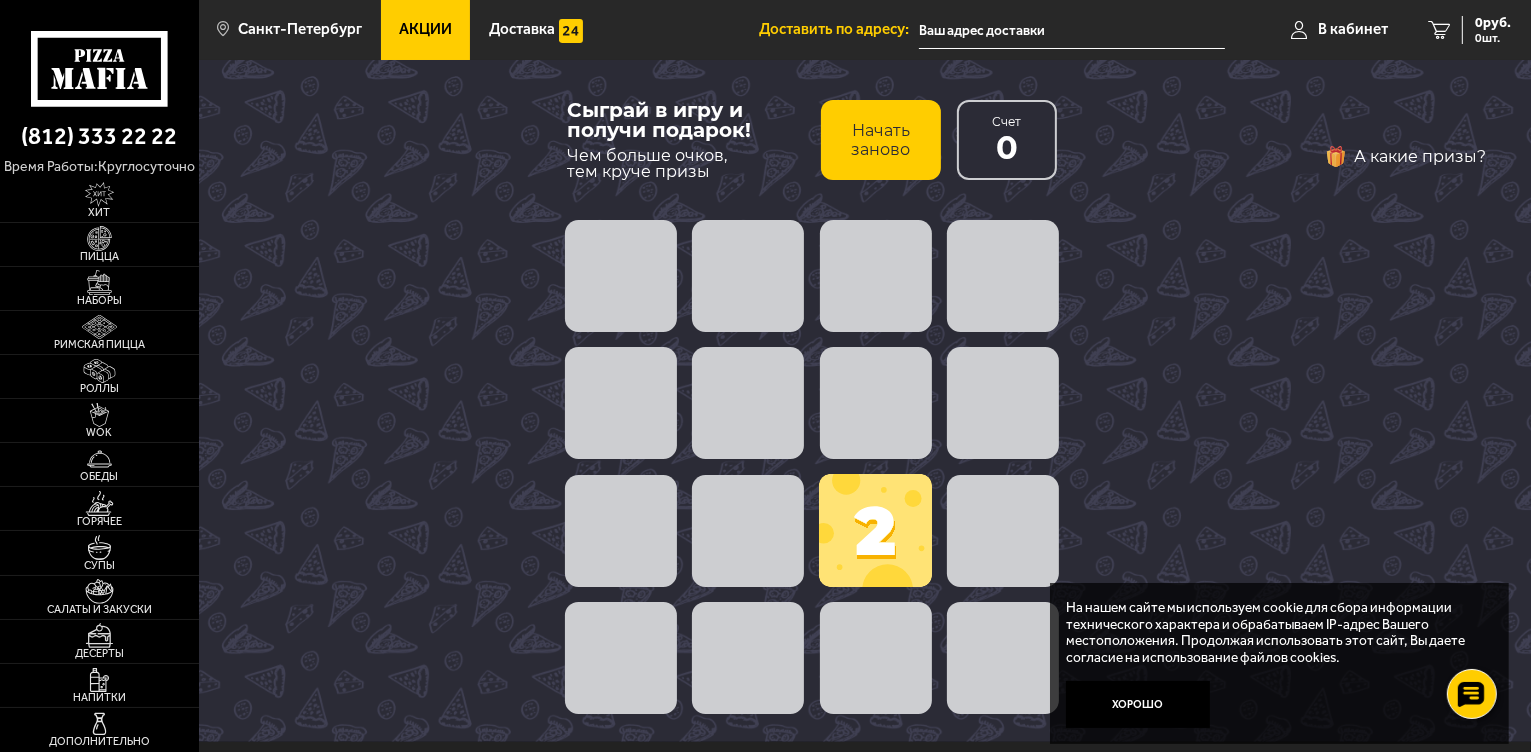 click on "Начать заново" at bounding box center (881, 140) 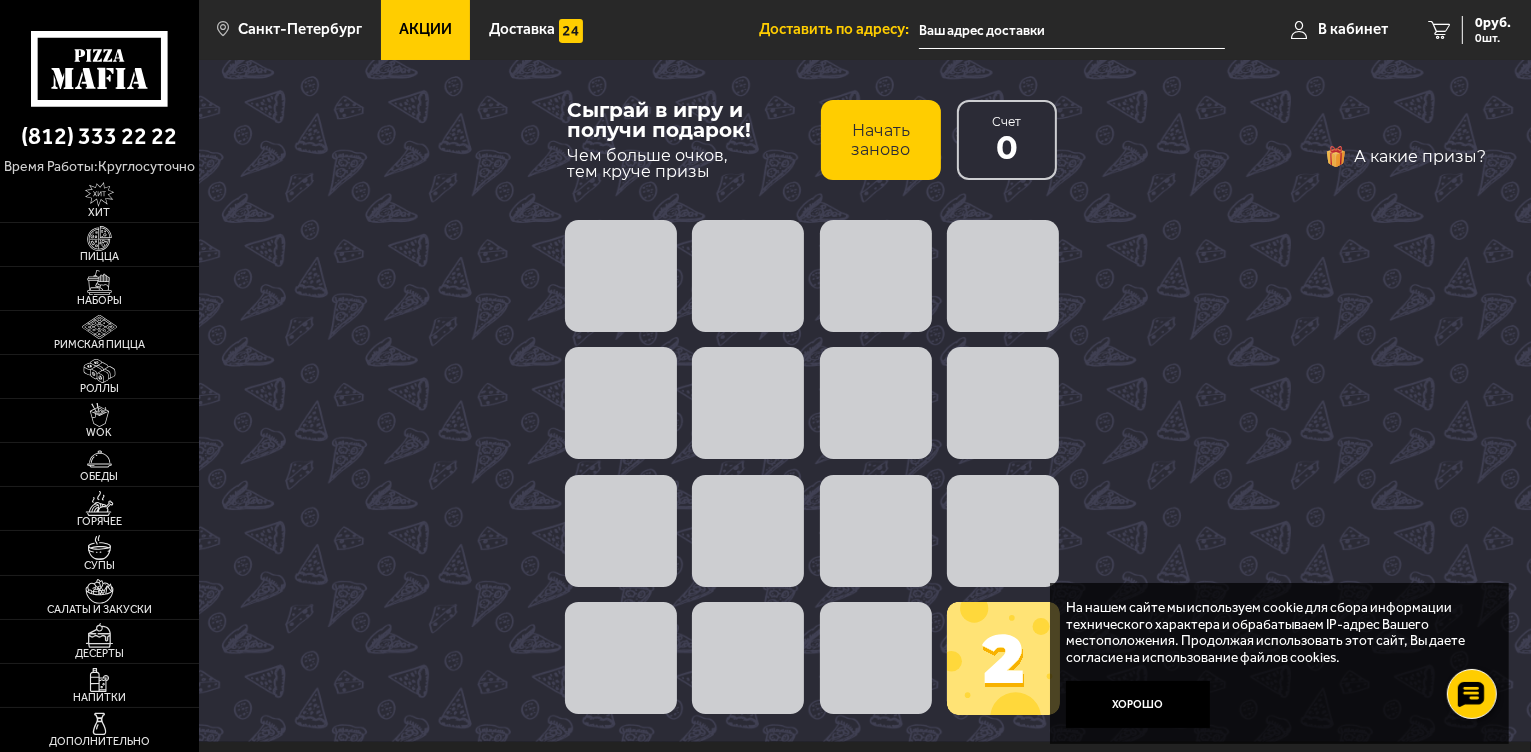 click on "Начать заново" at bounding box center (881, 140) 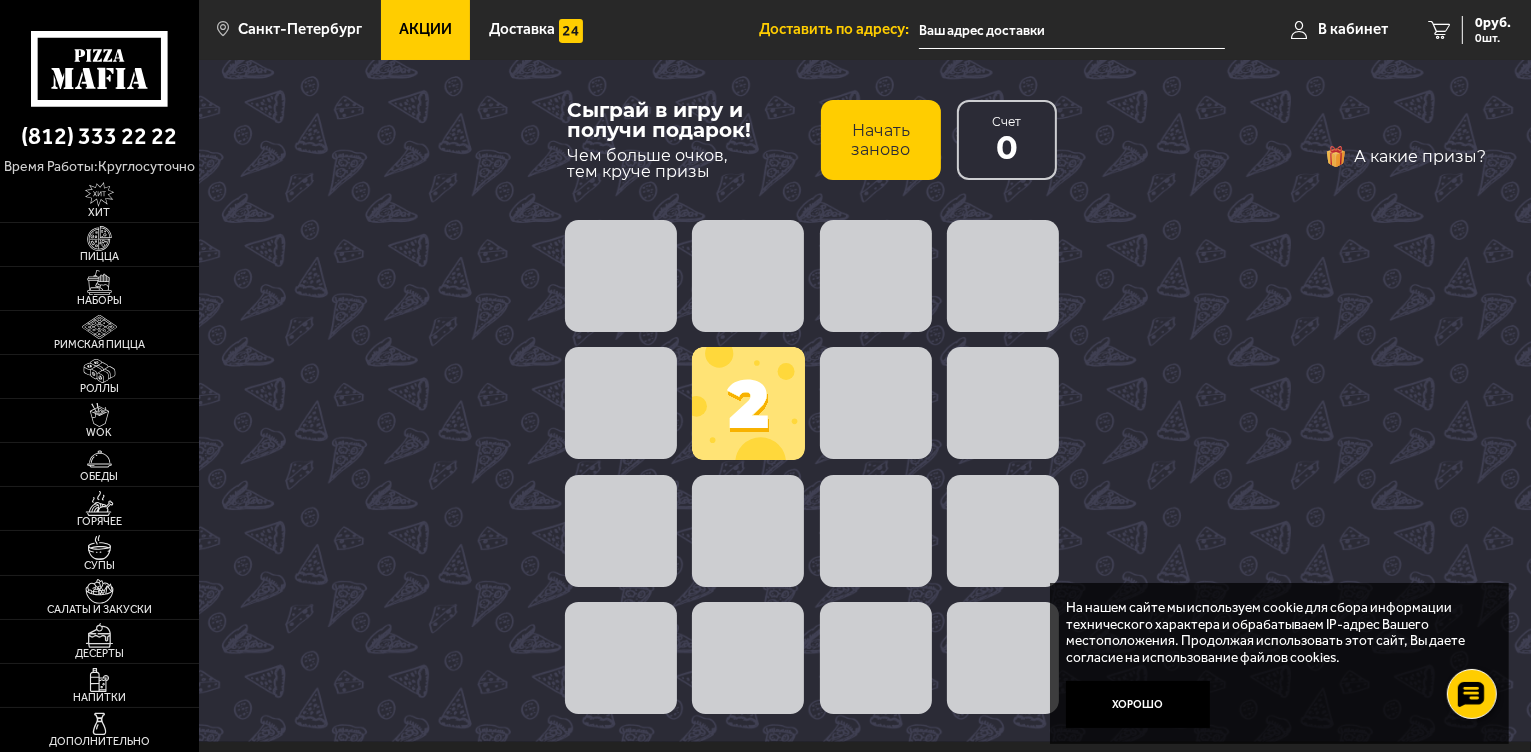 click on "Начать заново" at bounding box center (881, 140) 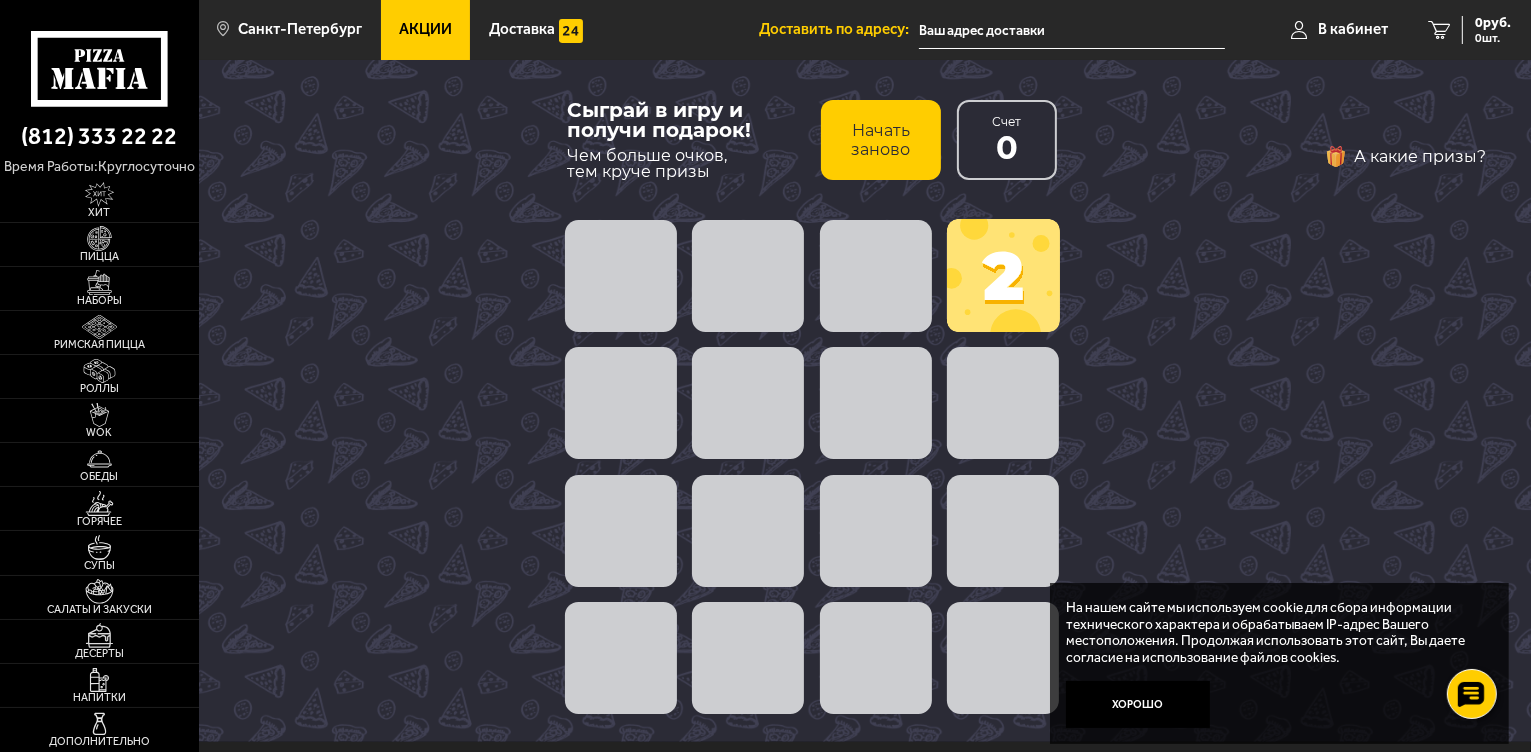 click on "Начать заново" at bounding box center (881, 140) 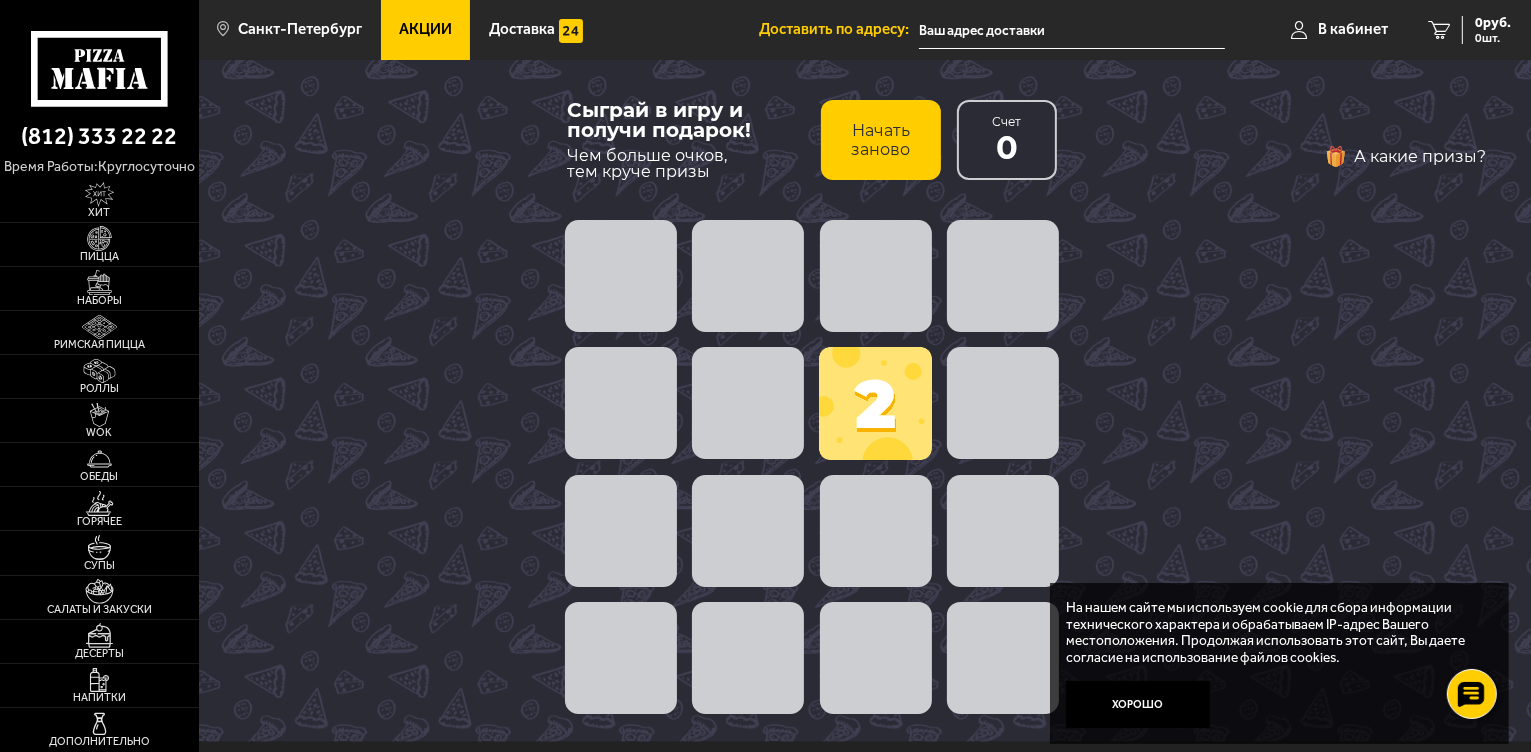 click on "Начать заново" at bounding box center (881, 140) 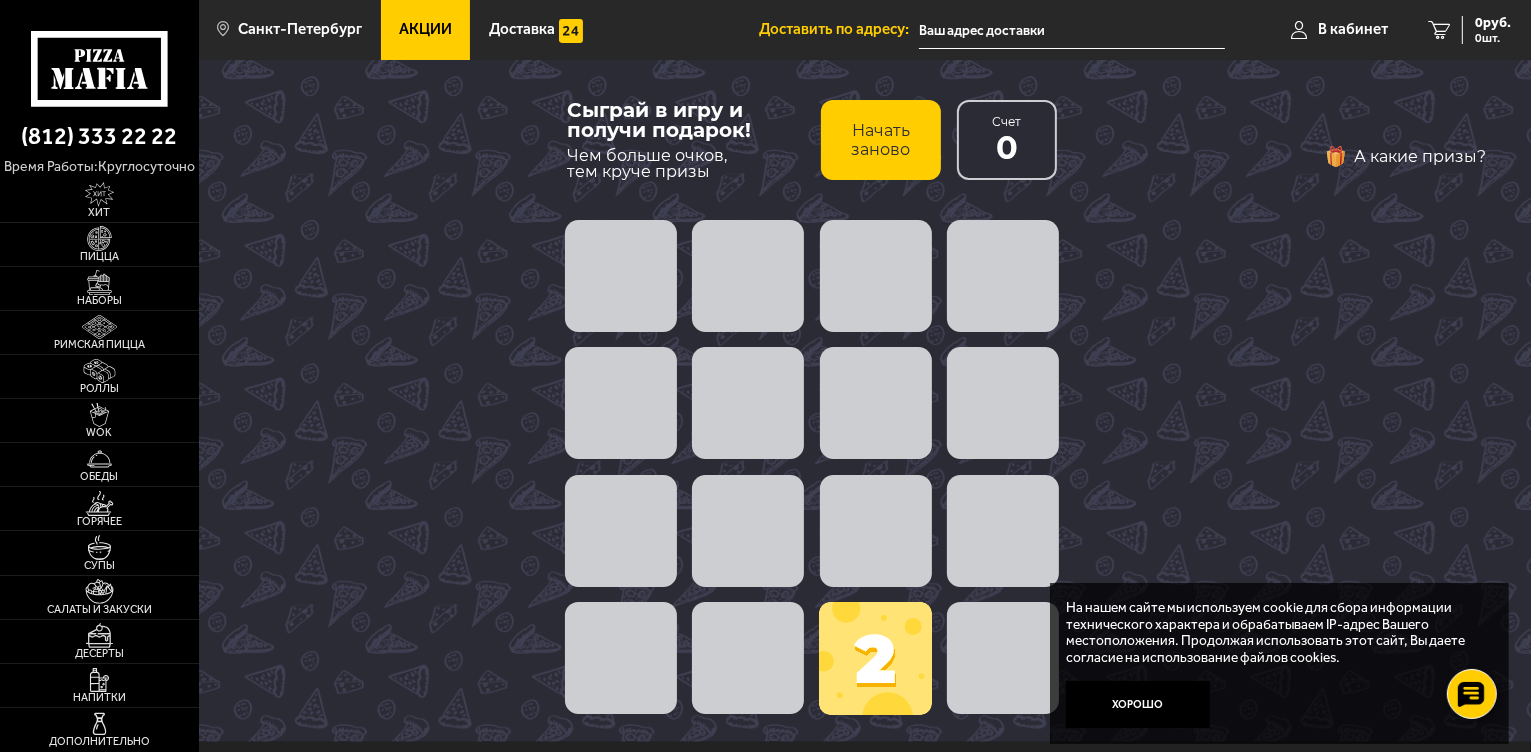 click on "Начать заново" at bounding box center (881, 140) 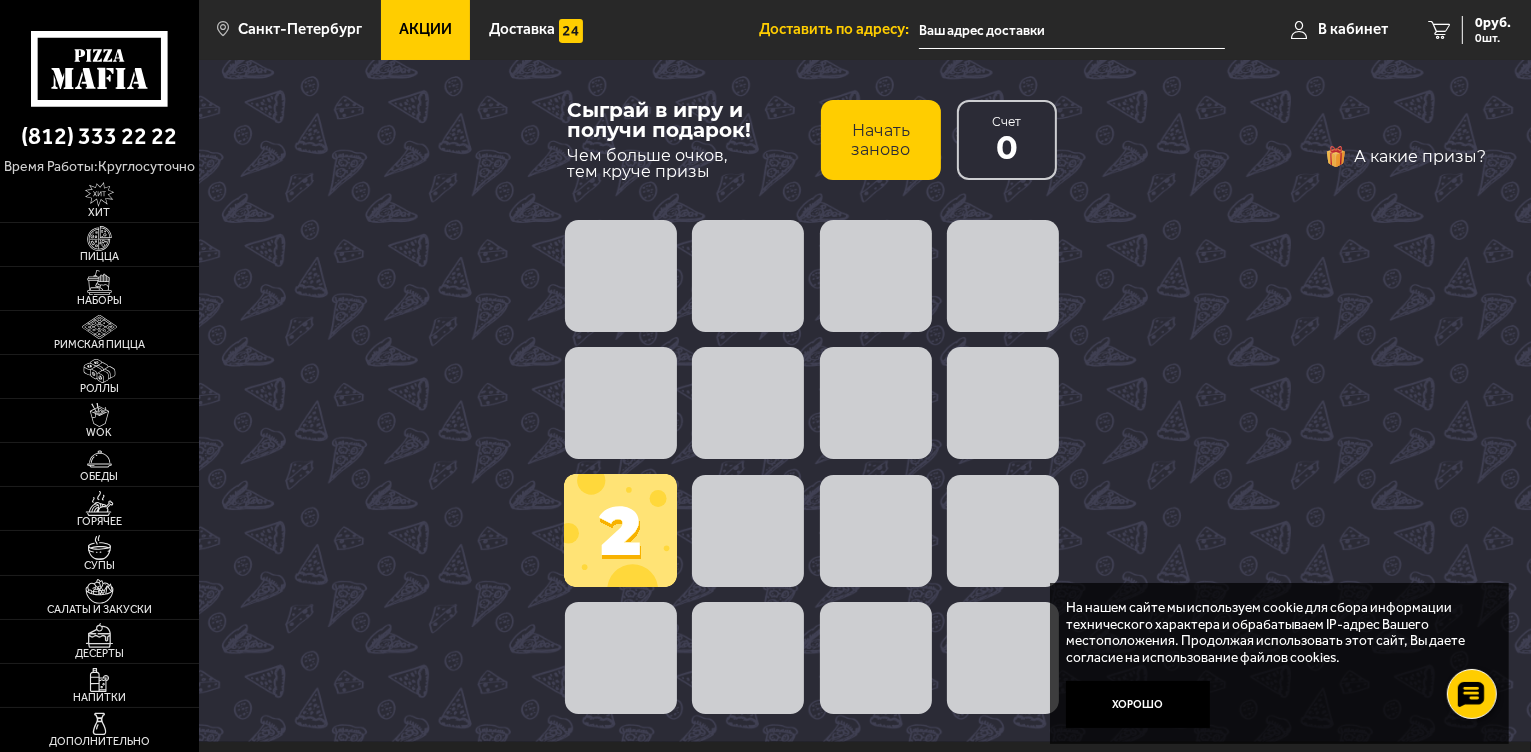 click on "Начать заново" at bounding box center [881, 140] 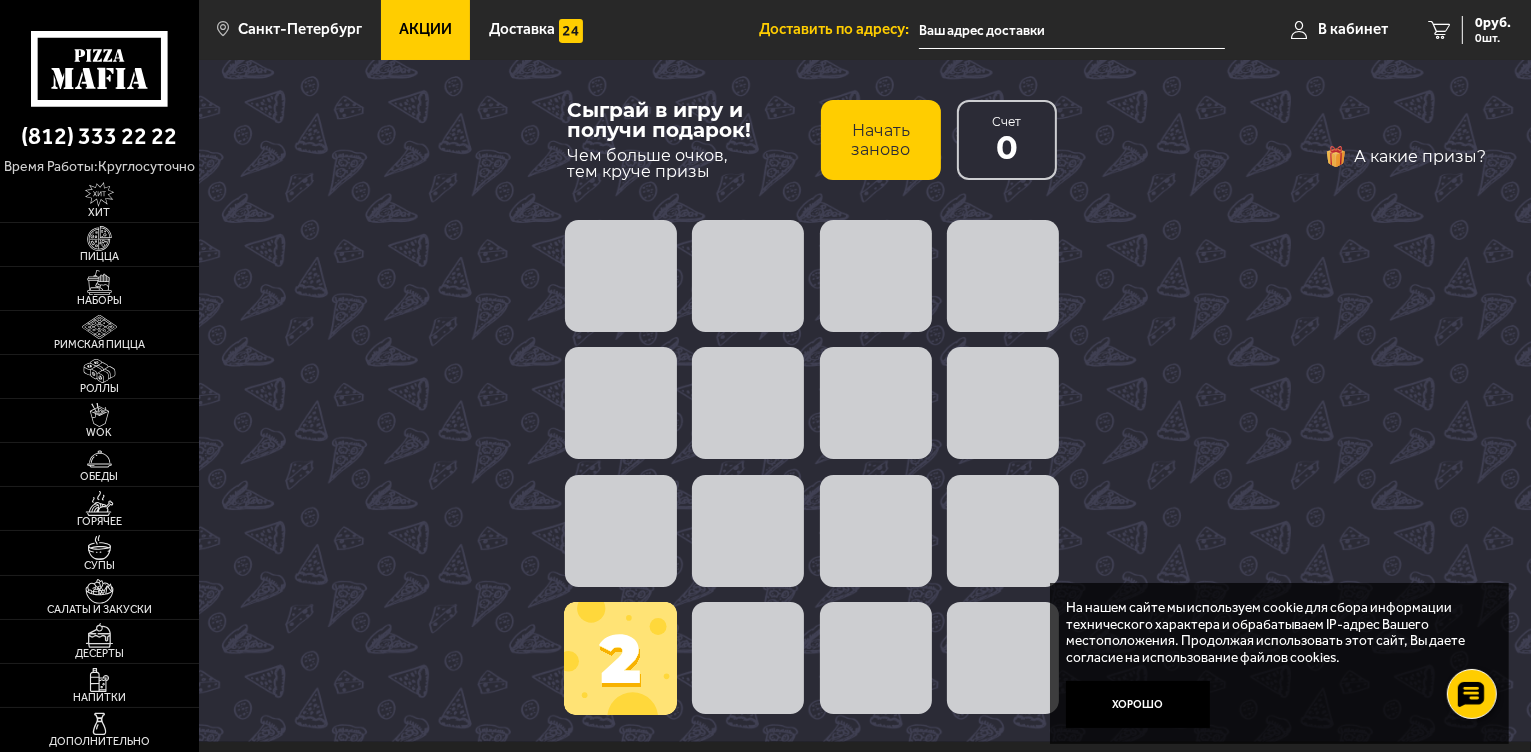 click on "Начать заново" at bounding box center [881, 140] 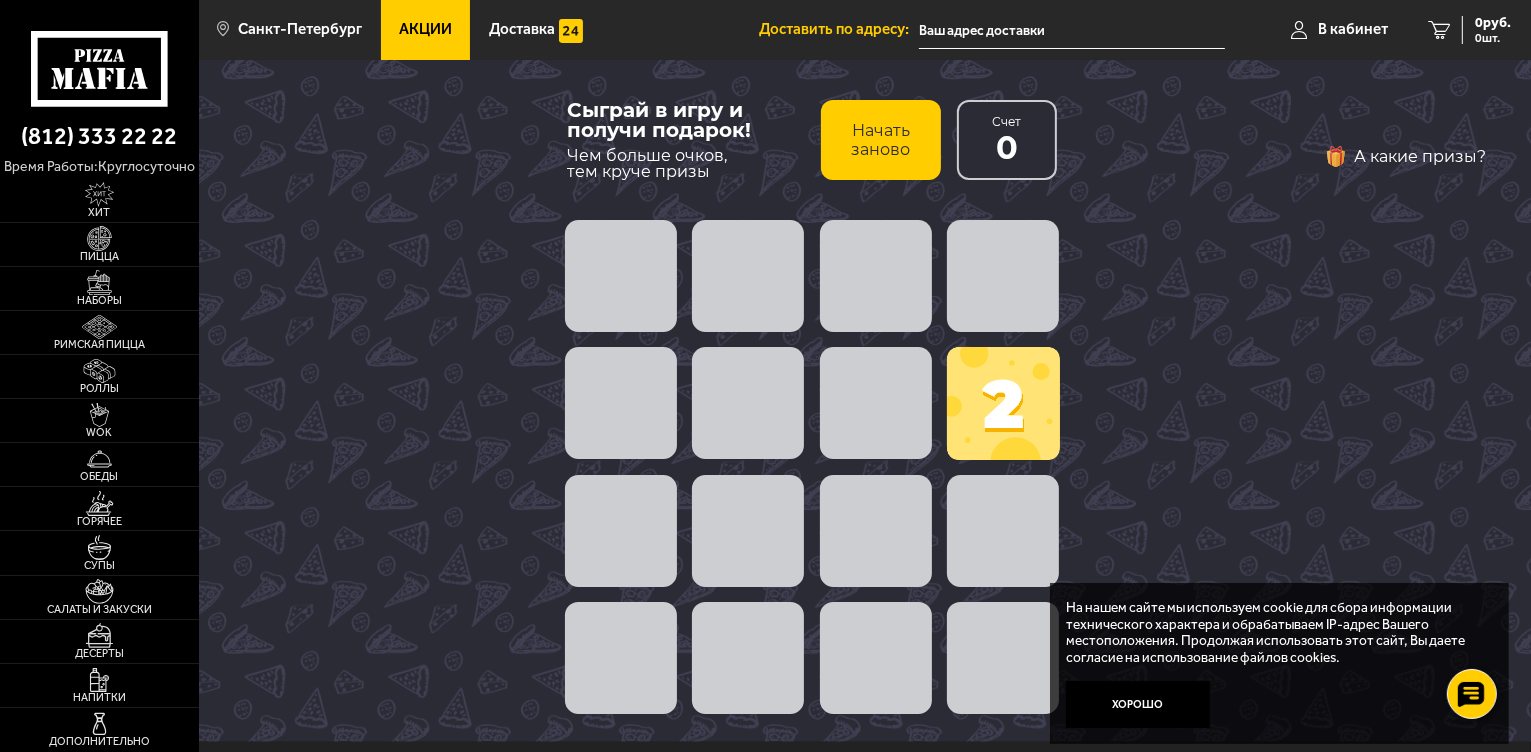 click on "Начать заново" at bounding box center [881, 140] 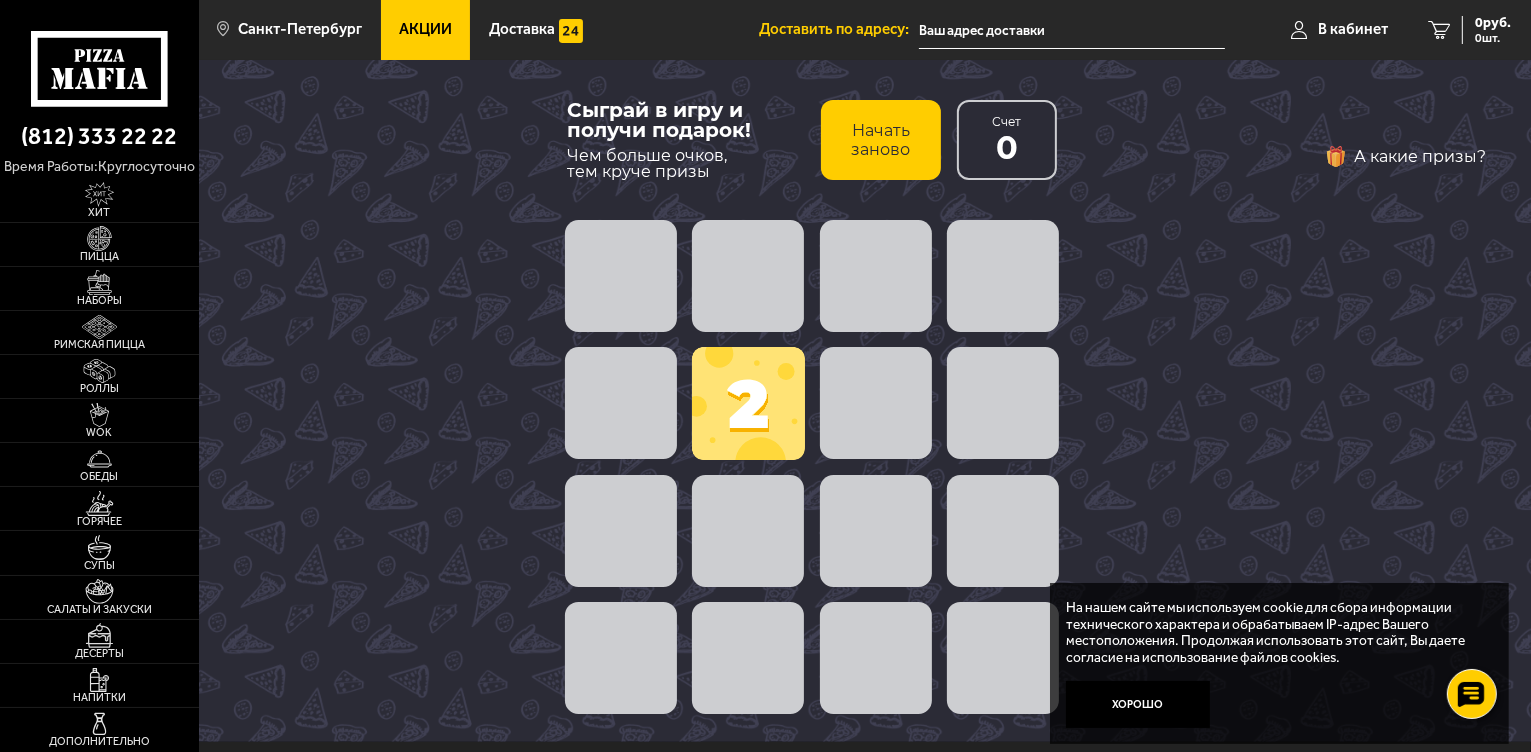 click on "Начать заново" at bounding box center (881, 140) 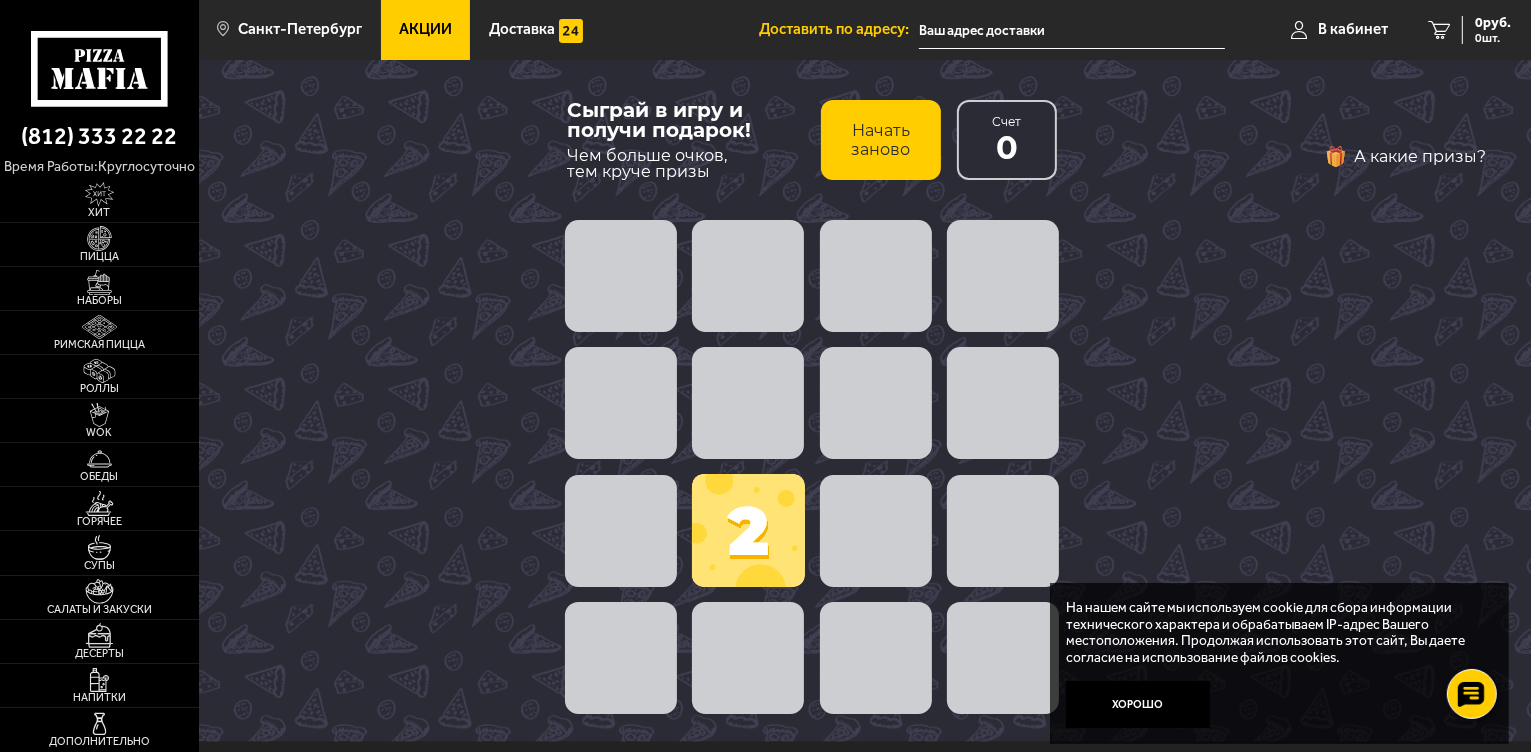click on "Начать заново" at bounding box center [881, 140] 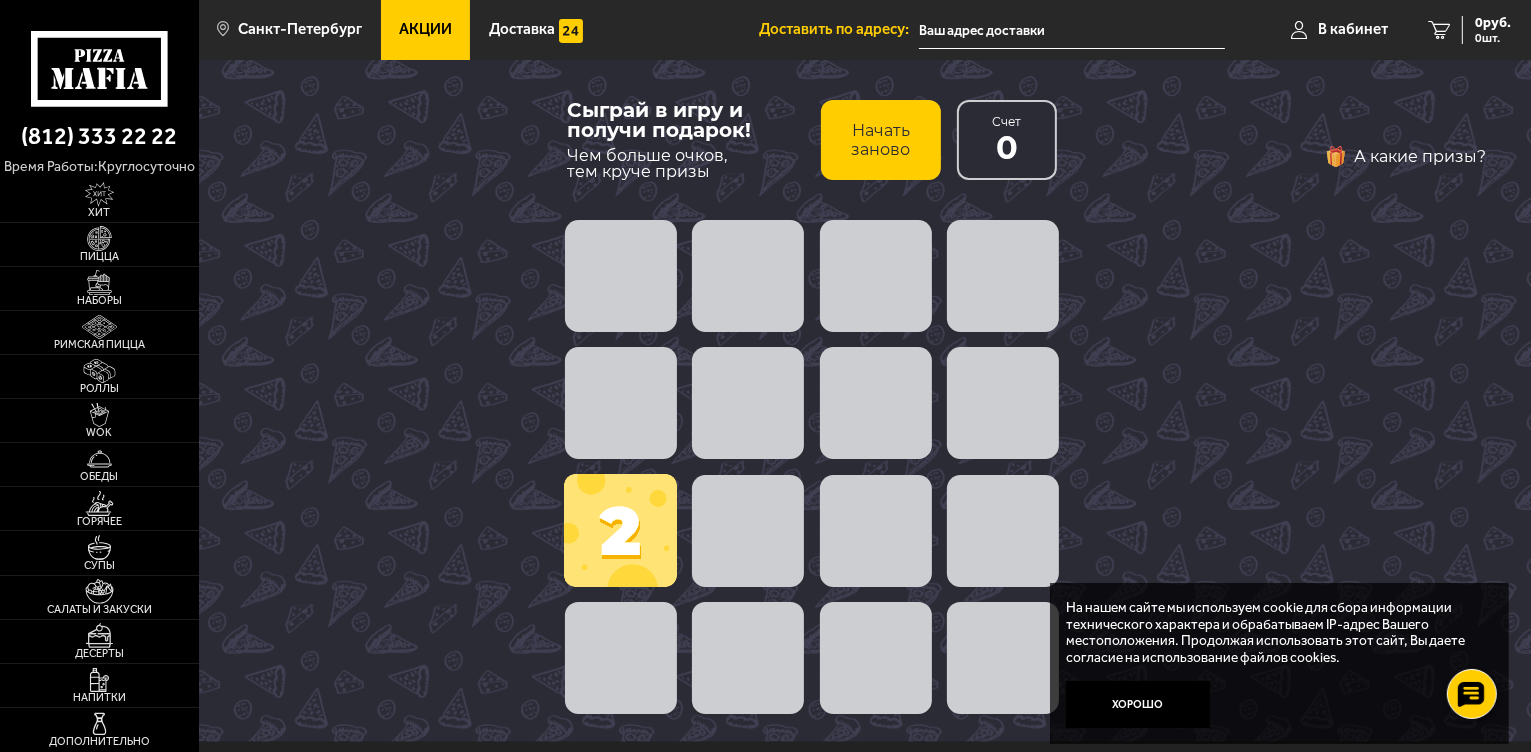 click on "Начать заново" at bounding box center (881, 140) 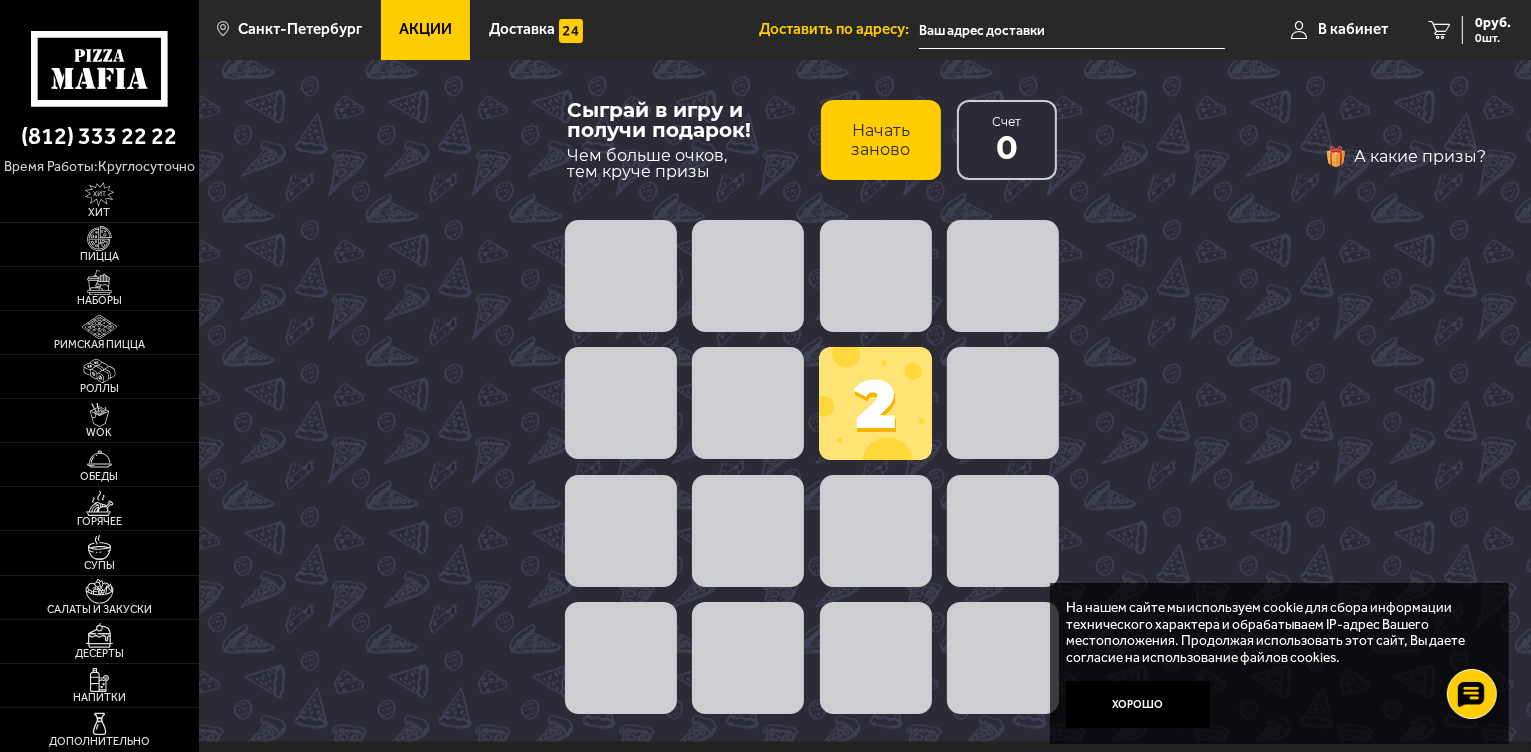 click on "Начать заново" at bounding box center [881, 140] 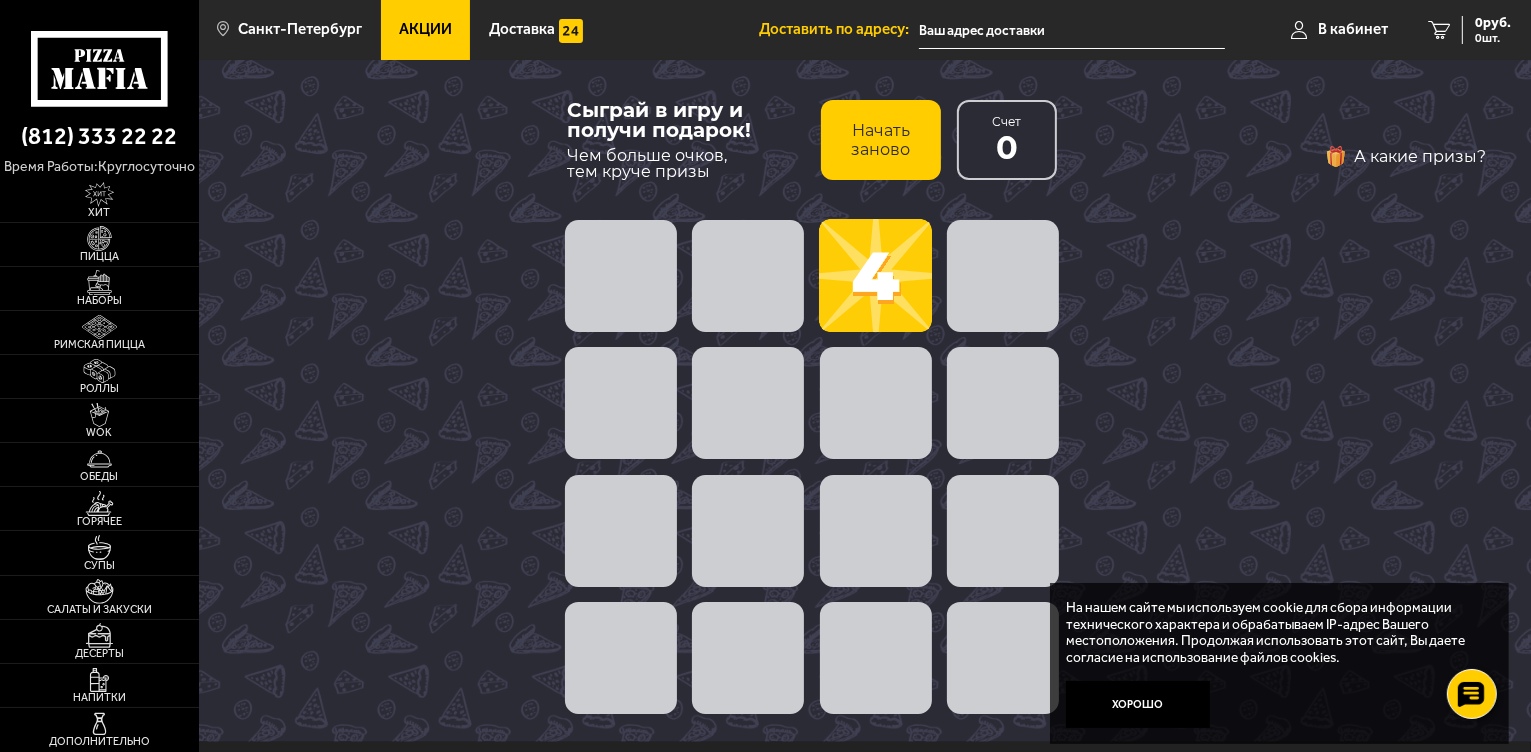 click on "Начать заново" at bounding box center (881, 140) 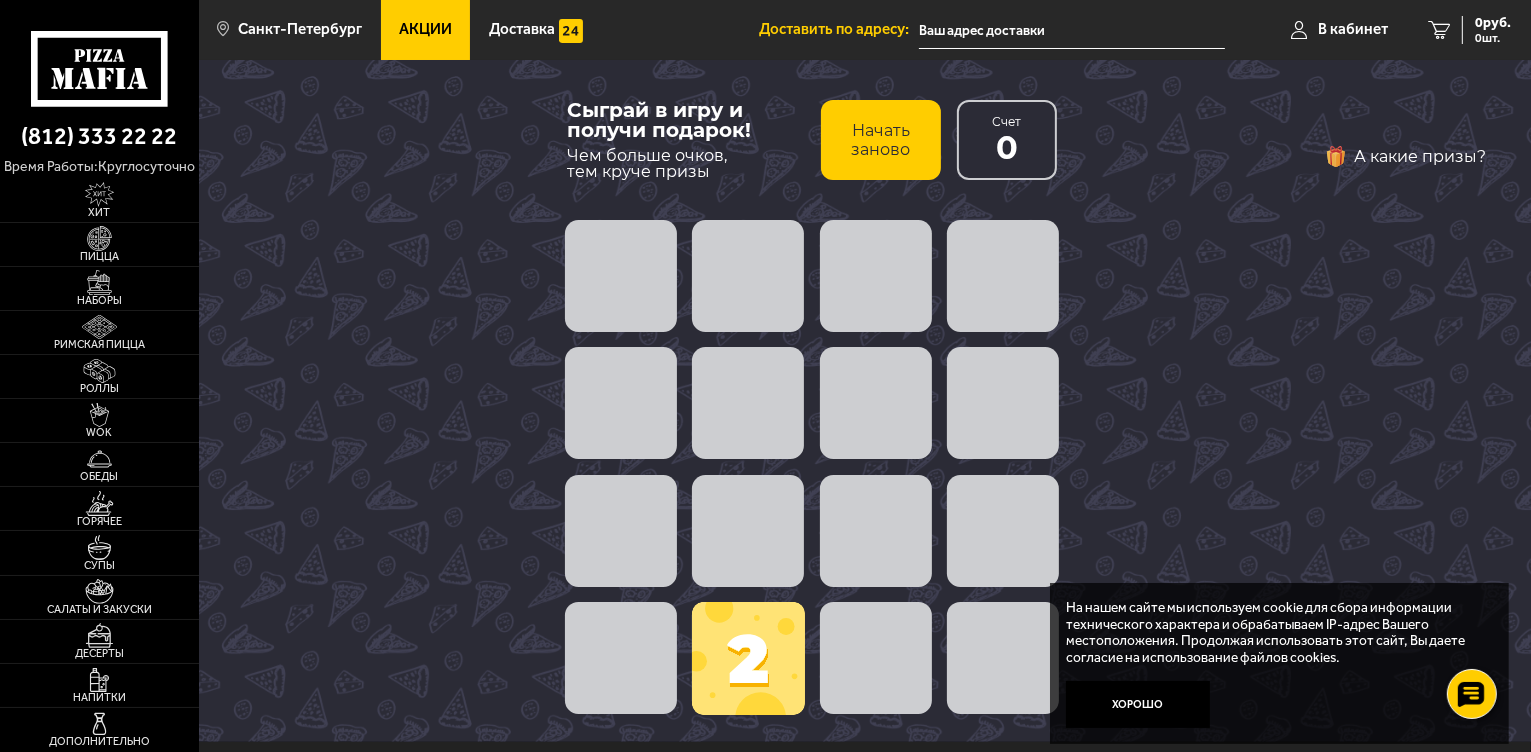click on "Начать заново" at bounding box center [881, 140] 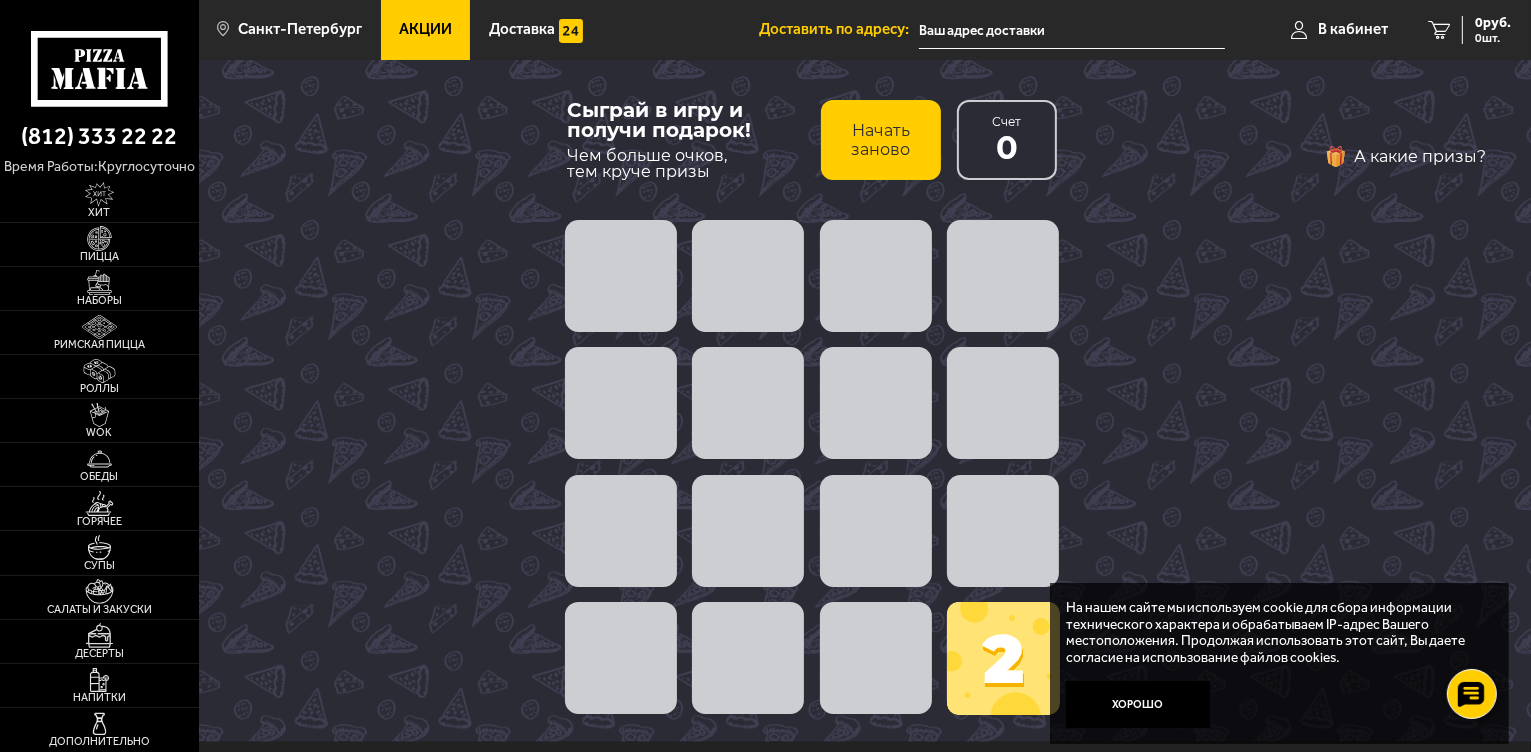 click on "Начать заново" at bounding box center (881, 140) 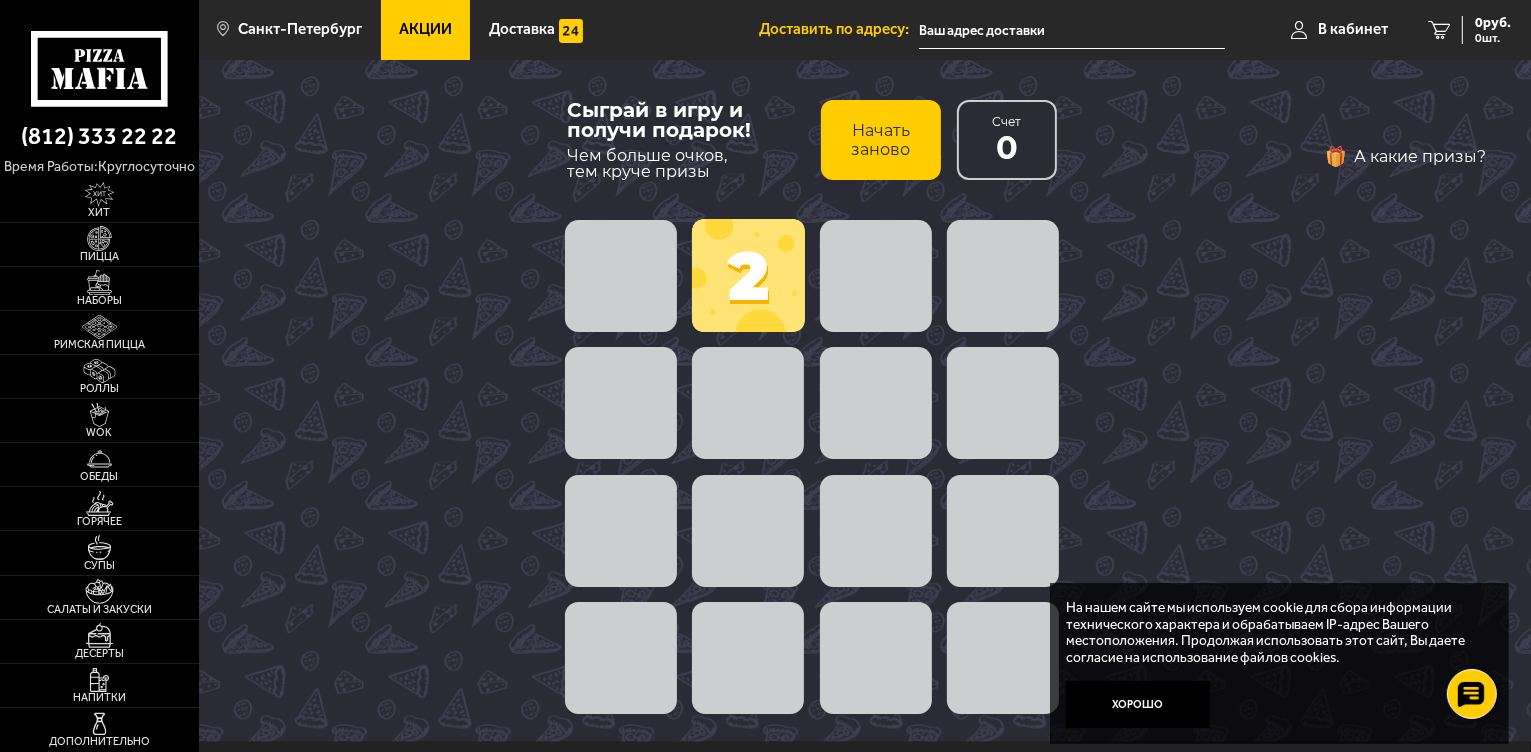 click on "Начать заново" at bounding box center (881, 140) 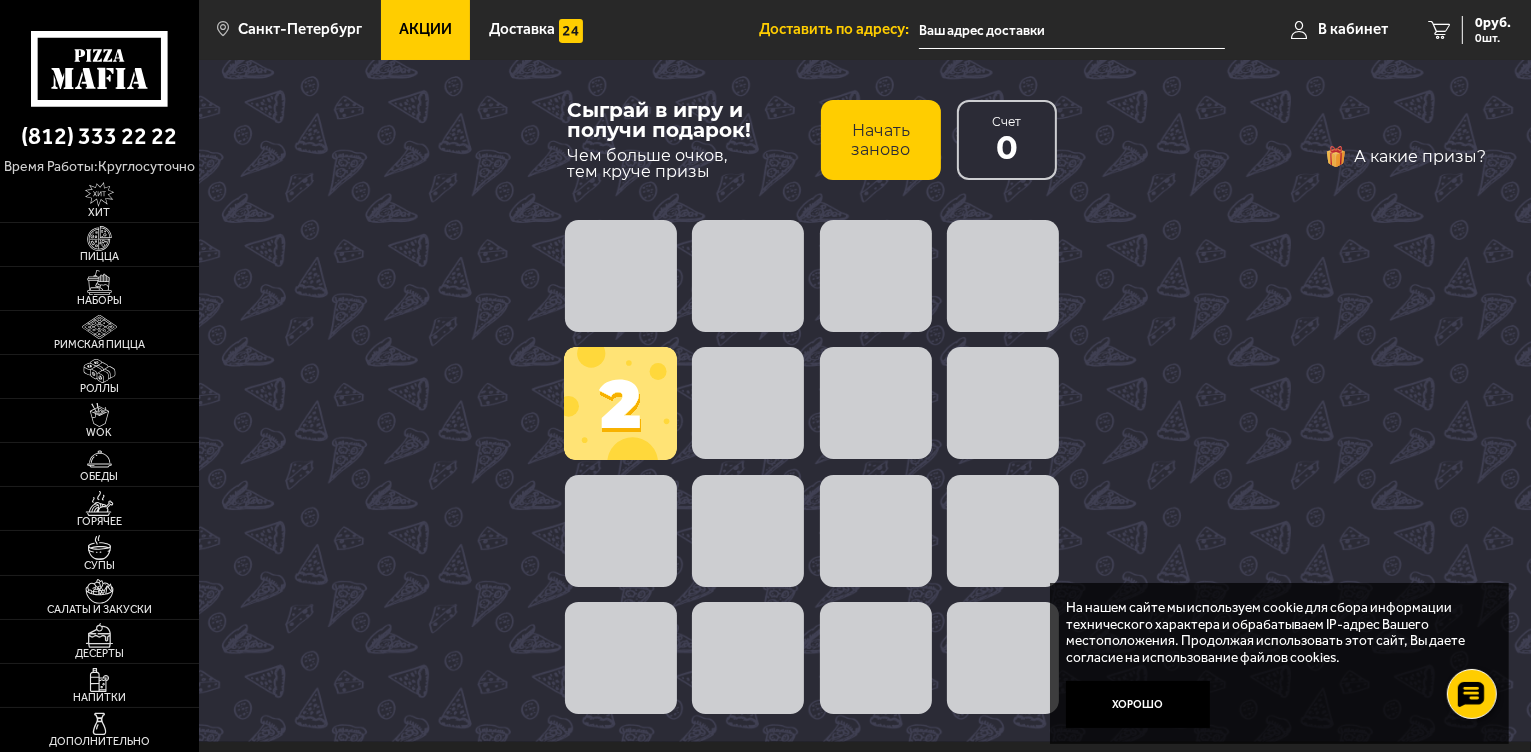 click on "Начать заново" at bounding box center (881, 140) 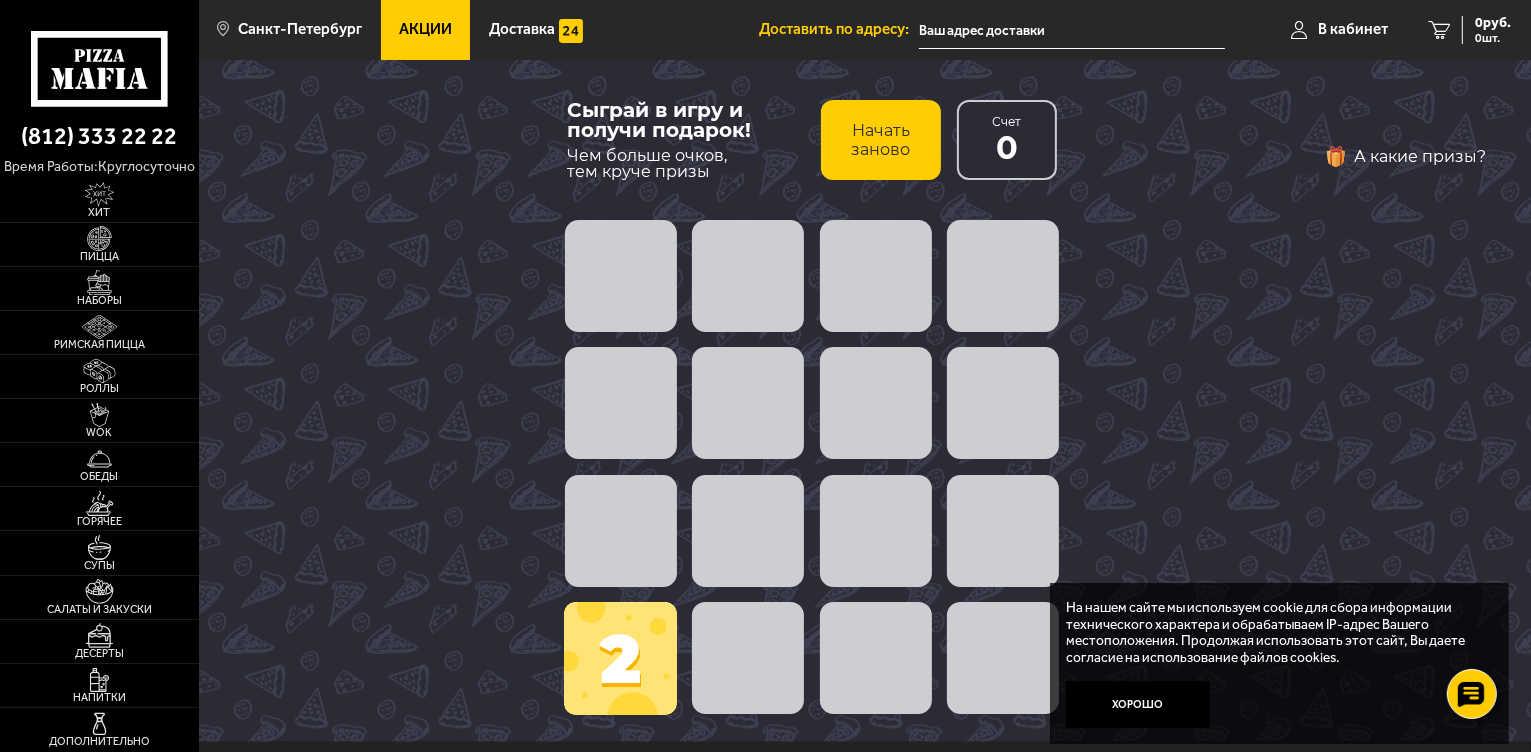click on "Начать заново" at bounding box center (881, 140) 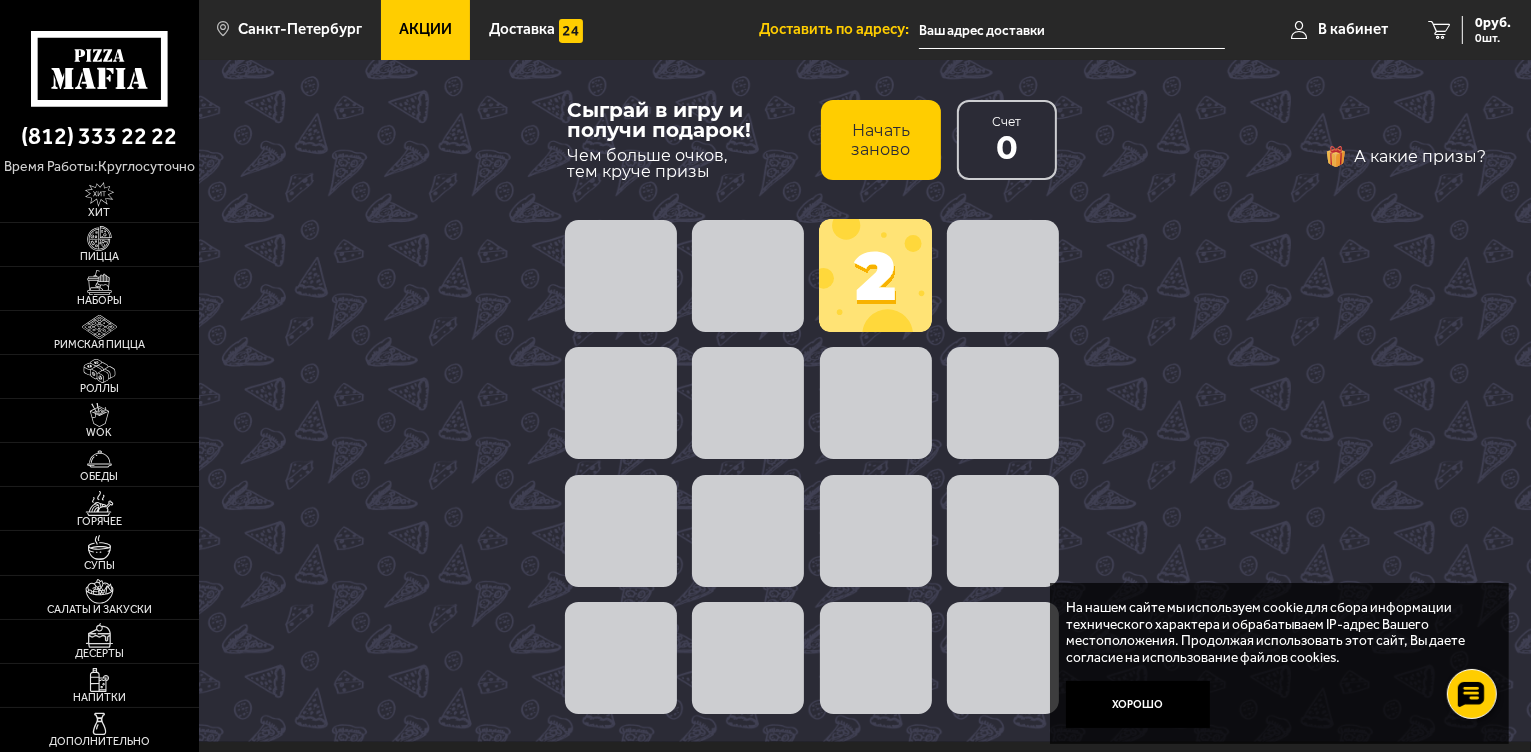click on "Начать заново" at bounding box center (881, 140) 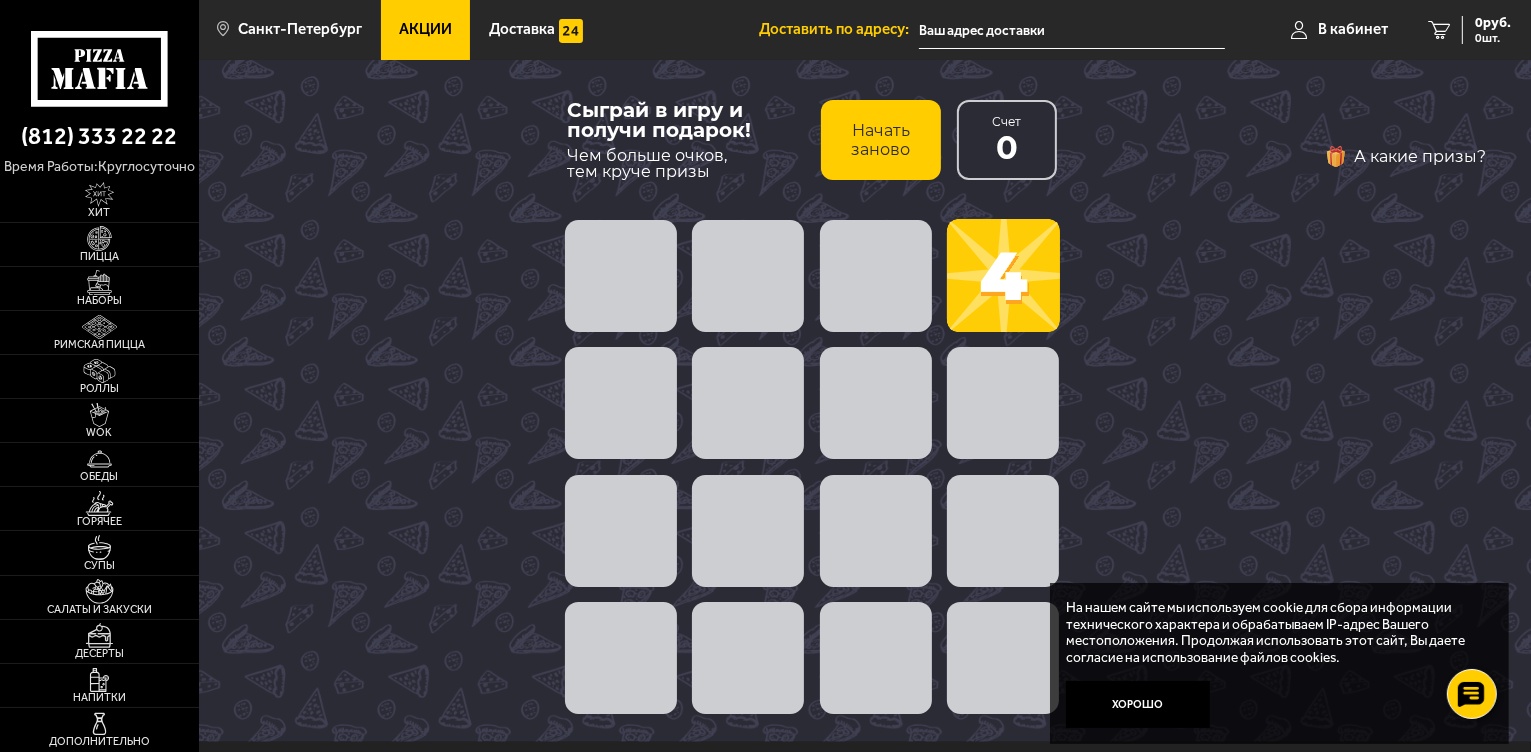 click on "Начать заново" at bounding box center (881, 140) 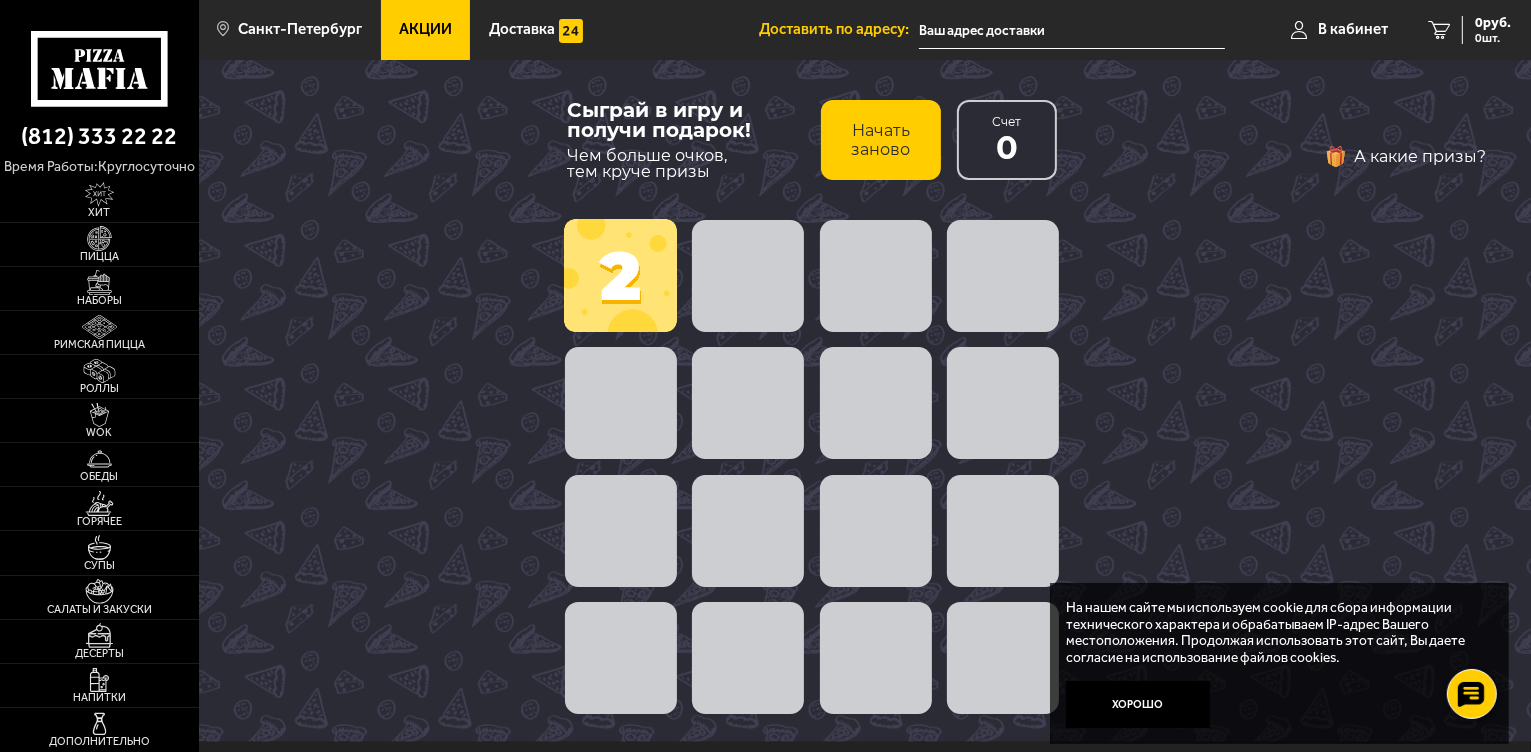 click on "Начать заново" at bounding box center (881, 140) 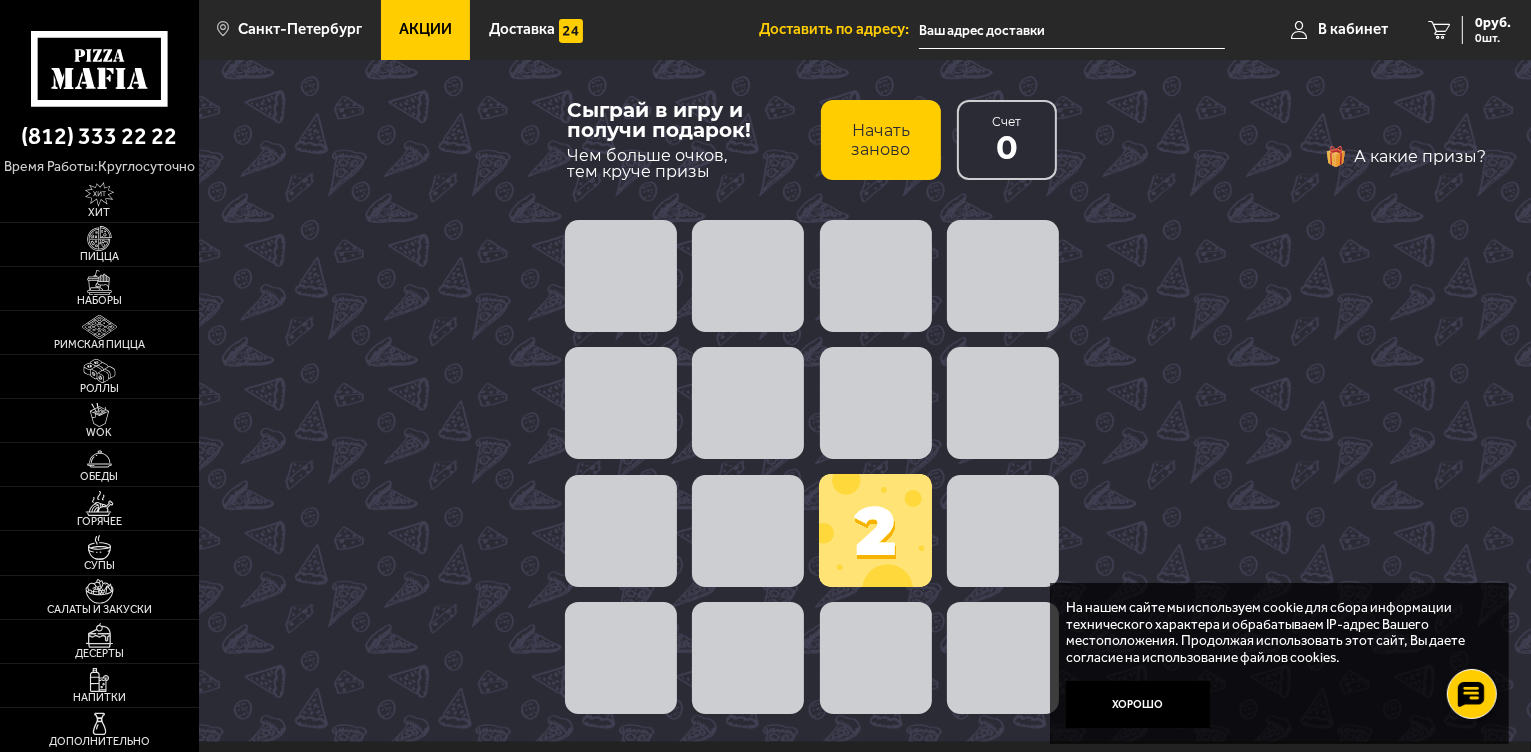 click on "Начать заново" at bounding box center [881, 140] 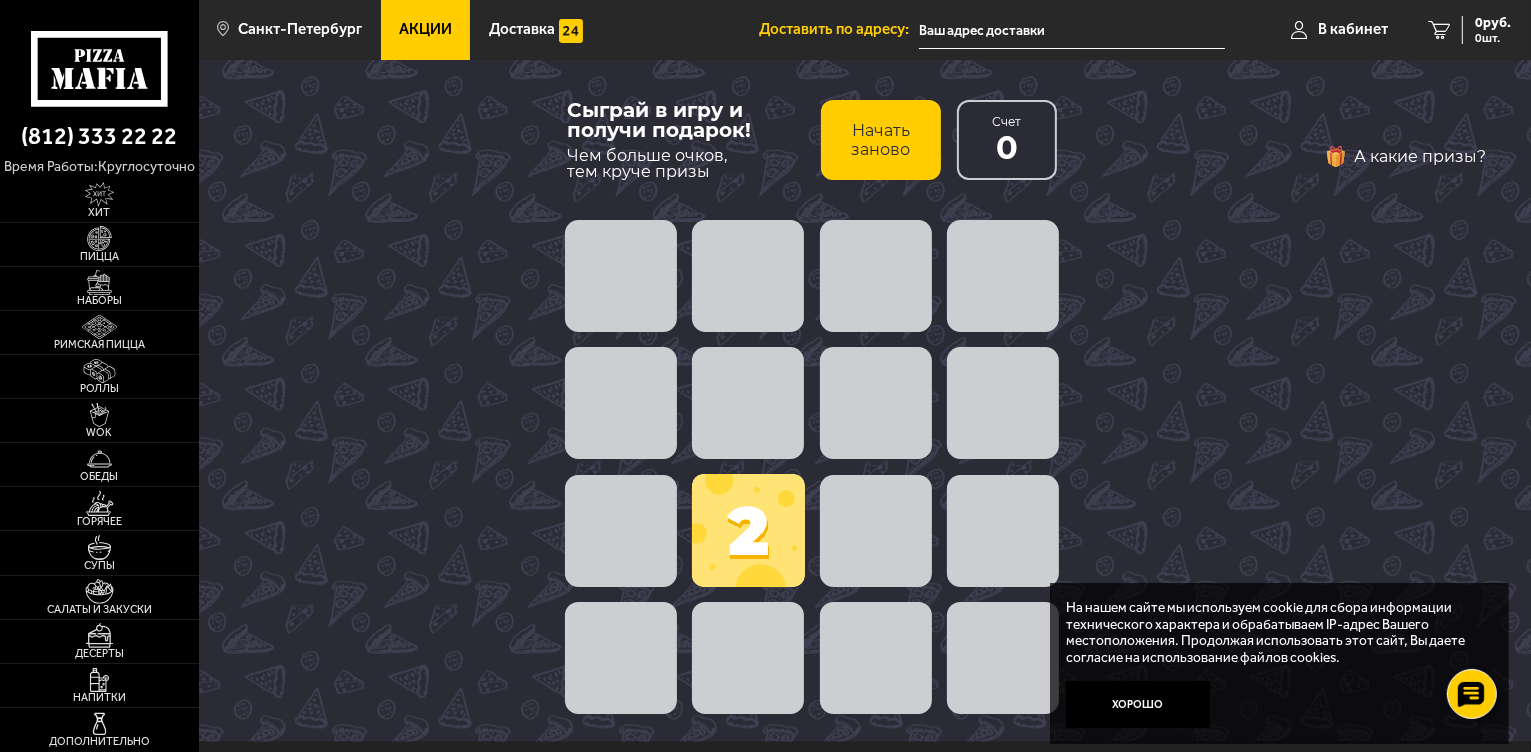 click on "Начать заново" at bounding box center (881, 140) 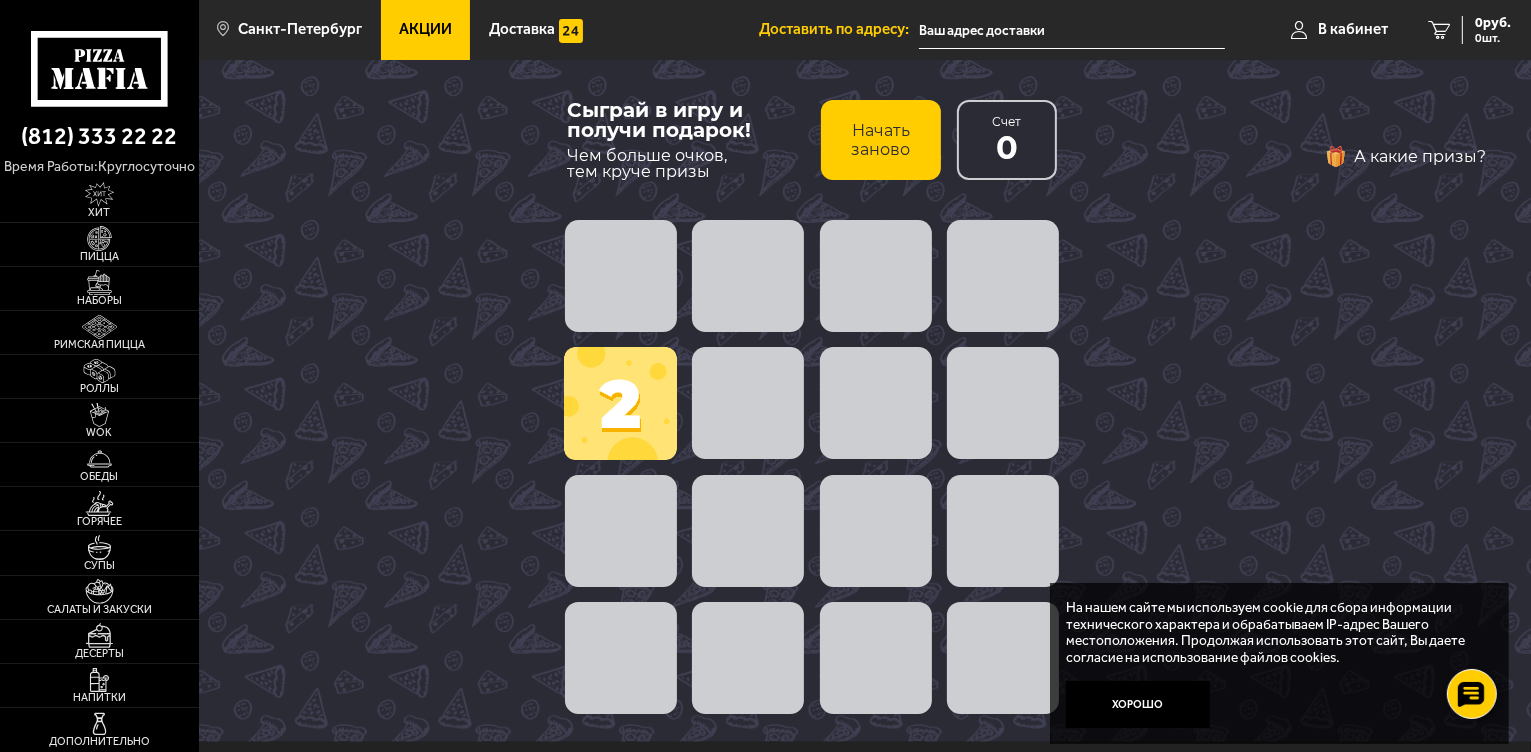 click on "Начать заново" at bounding box center (881, 140) 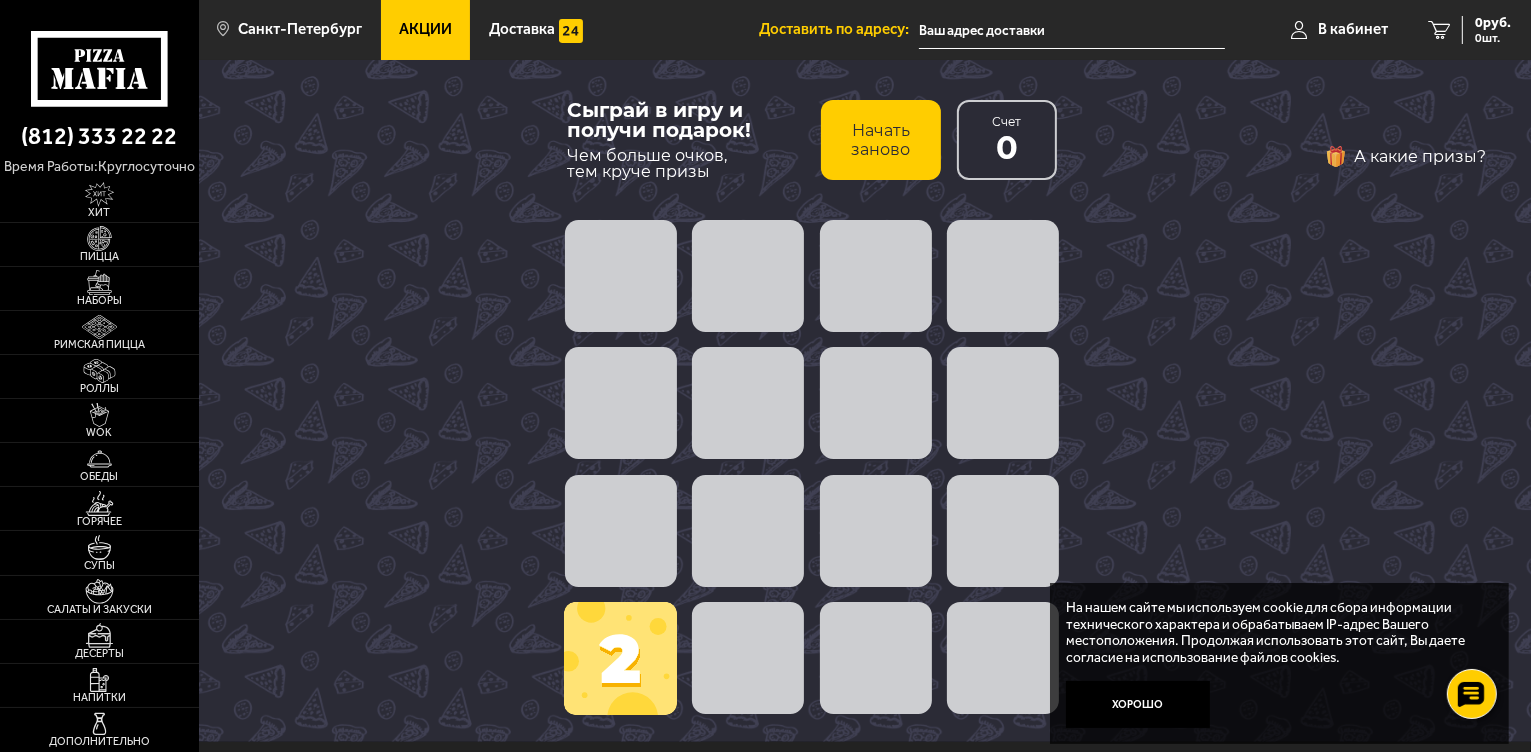 click on "Начать заново" at bounding box center (881, 140) 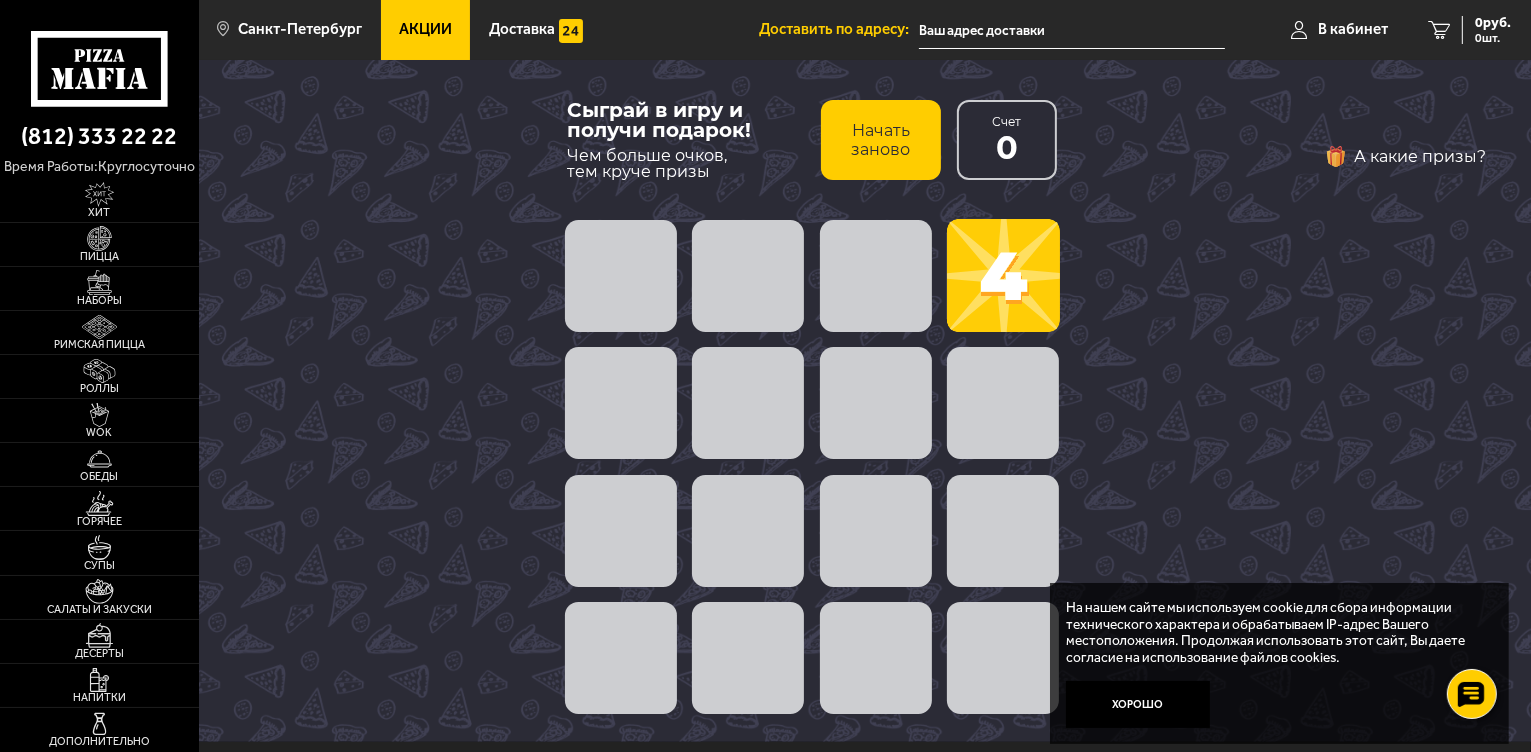 click at bounding box center [1003, 275] 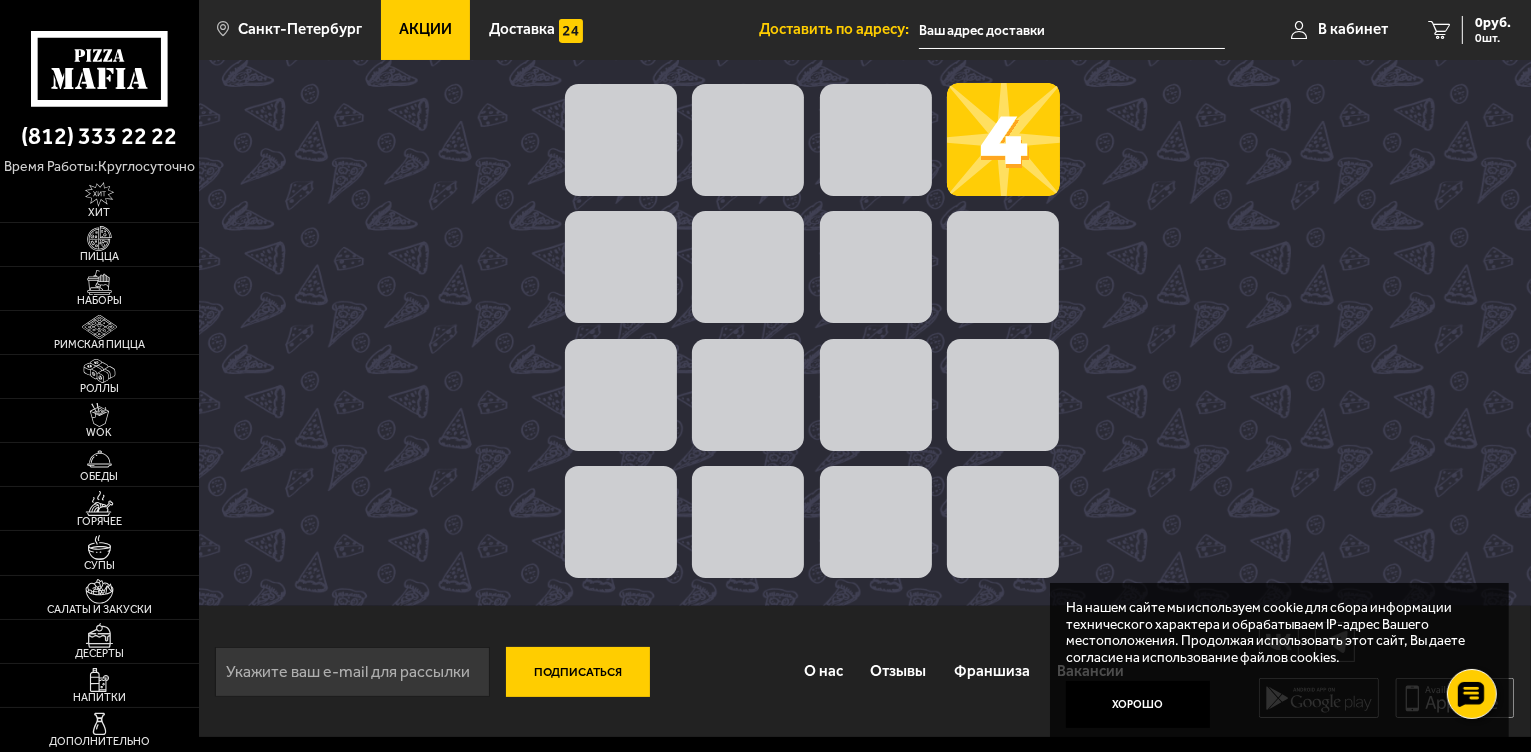 scroll, scrollTop: 0, scrollLeft: 0, axis: both 